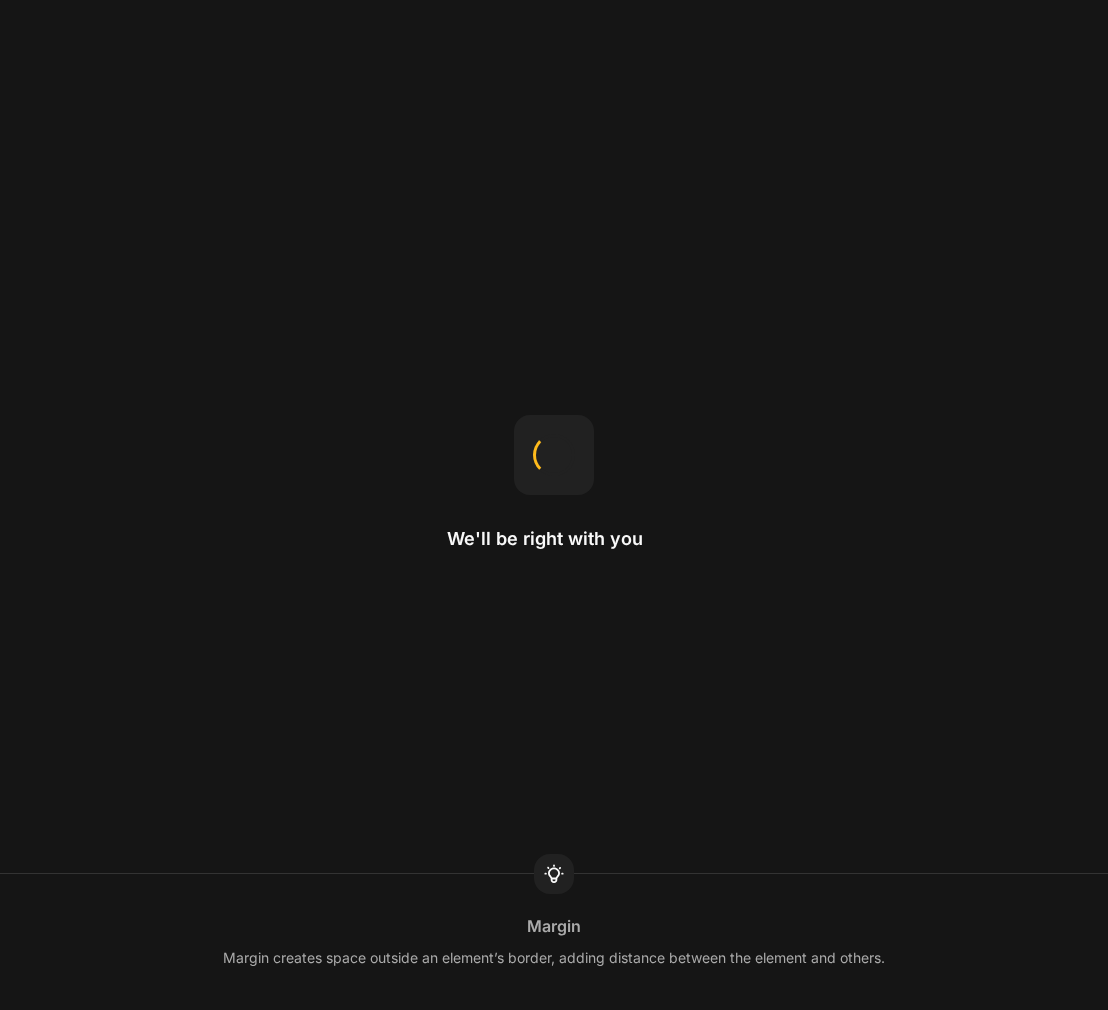 scroll, scrollTop: 0, scrollLeft: 0, axis: both 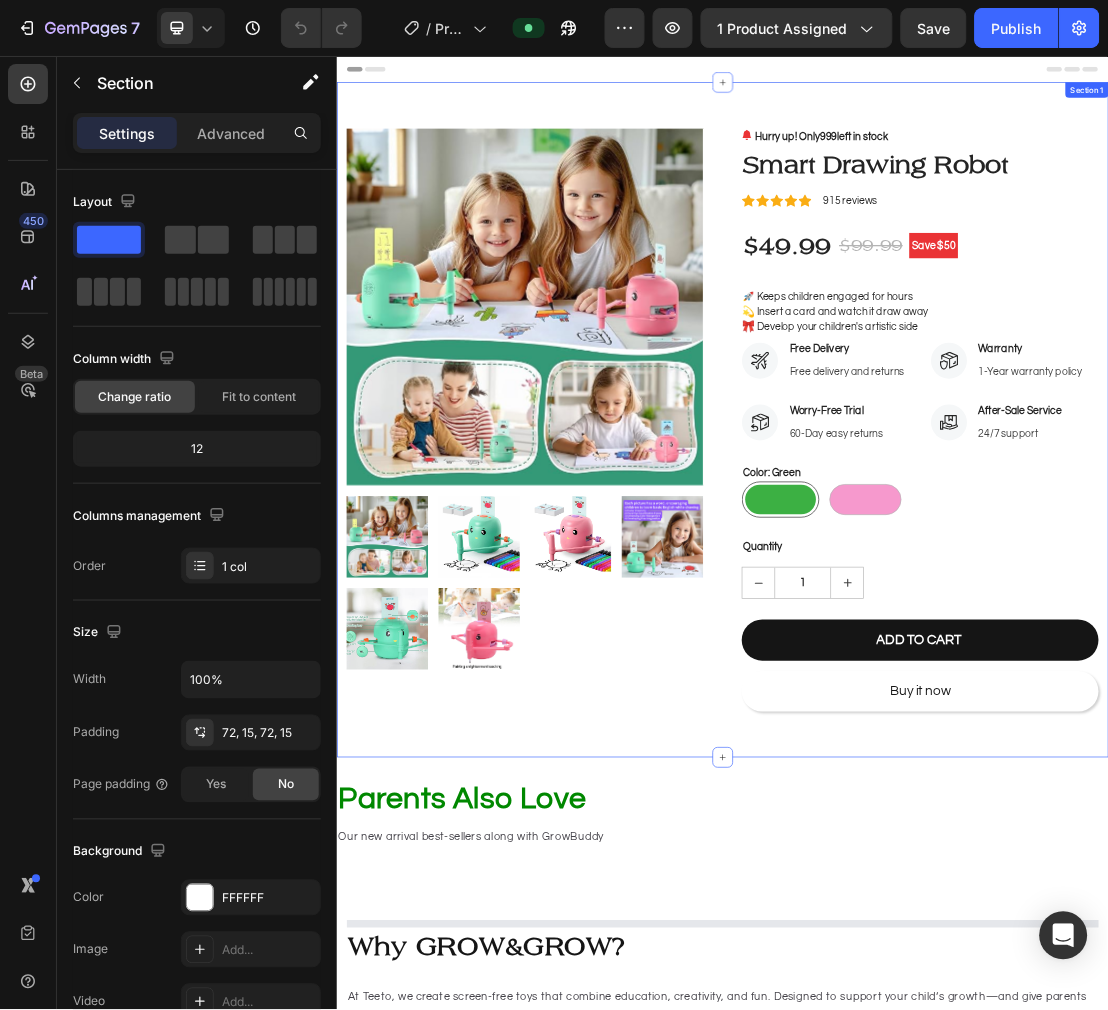 click on "Product Images
Hurry up! Only  999  left in stock (P) Stock Counter Smart Drawing Robot (P) Title
Icon
Icon
Icon
Icon
Icon Icon List Hoz 915 reviews Text block Row $49.99 (P) Price (P) Price $99.99 (P) Price (P) Price Save $50 Product Badge Row 🚀 Keeps children engaged for hours 💫 Insert a card and watch it draw away 🎀 Develop your children's artistic side   (P) Description
Icon Free Delivery Text block Free delivery and returns Text block Icon List
Icon Worry-Free Trial Text block 60-Day easy returns Text block Icon List
Icon Warranty Text block 1-Year warranty policy Text block Icon List
Icon After-Sale Service Text block 24/7 support Text block Icon List Row Color: Green Green Green Pink Pink (P) Variants & Swatches Quantity Text block
1
(P) Quantity ADD TO CART (P) Cart Button Buy it now Product Section 1" at bounding box center (936, 621) 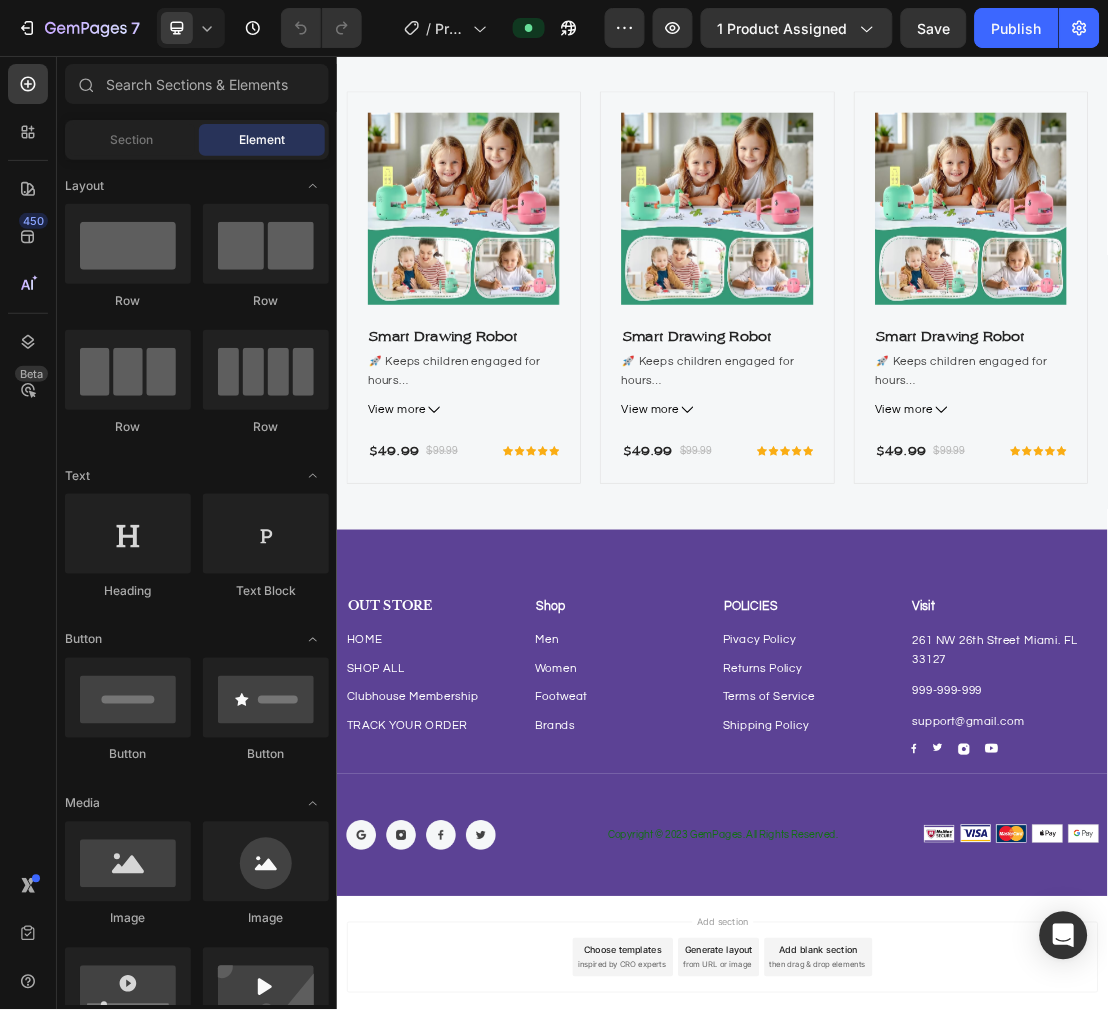 scroll, scrollTop: 5794, scrollLeft: 0, axis: vertical 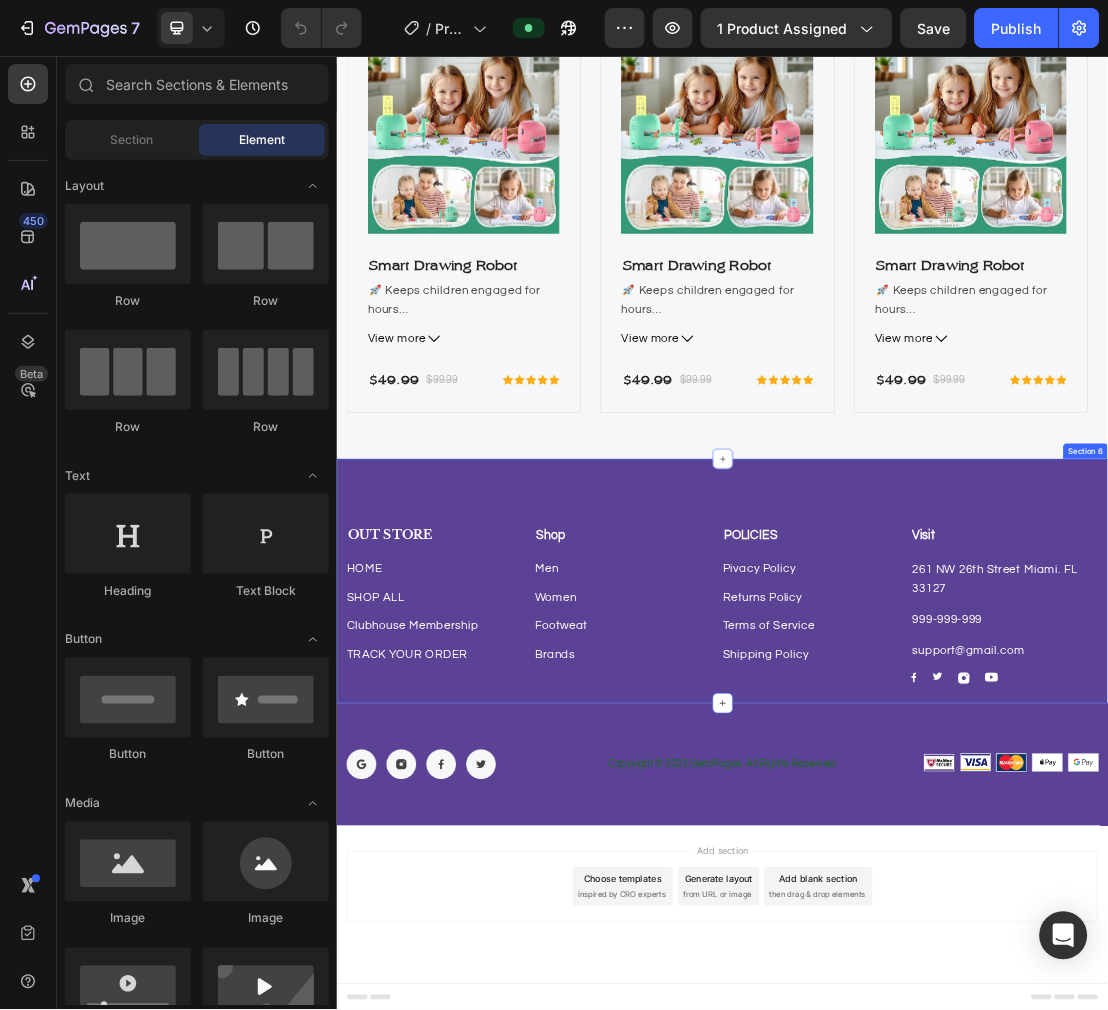 click 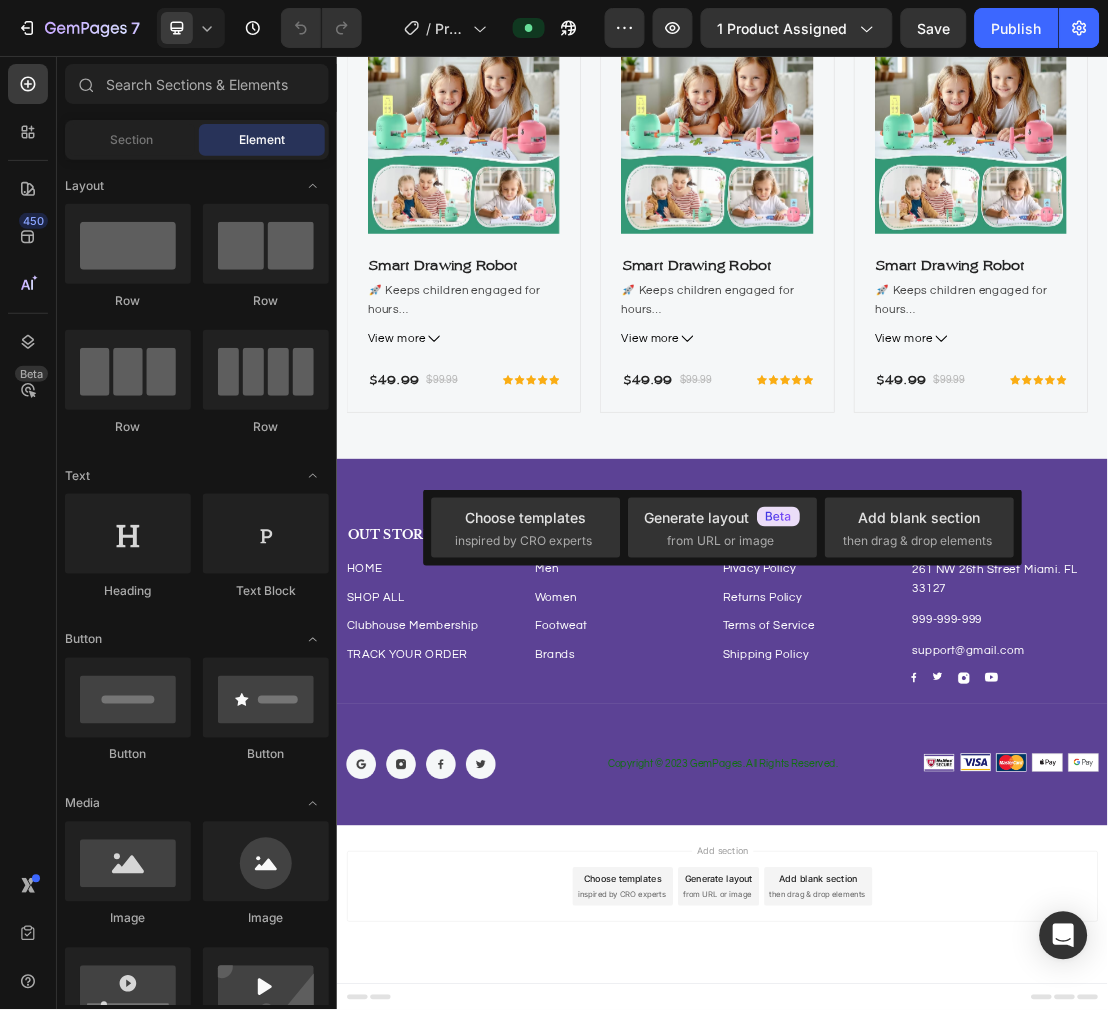 click on "Choose templates" at bounding box center (525, 517) 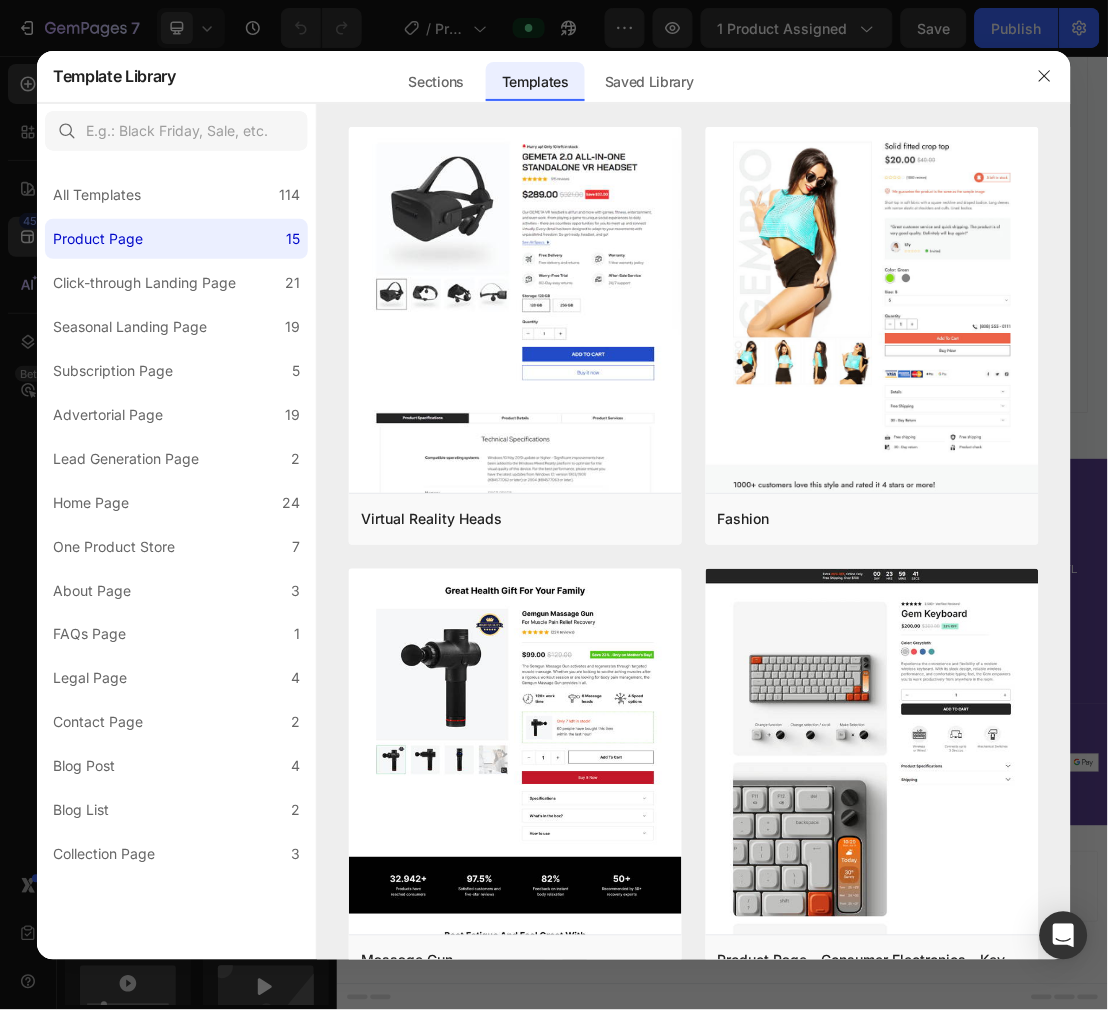 click 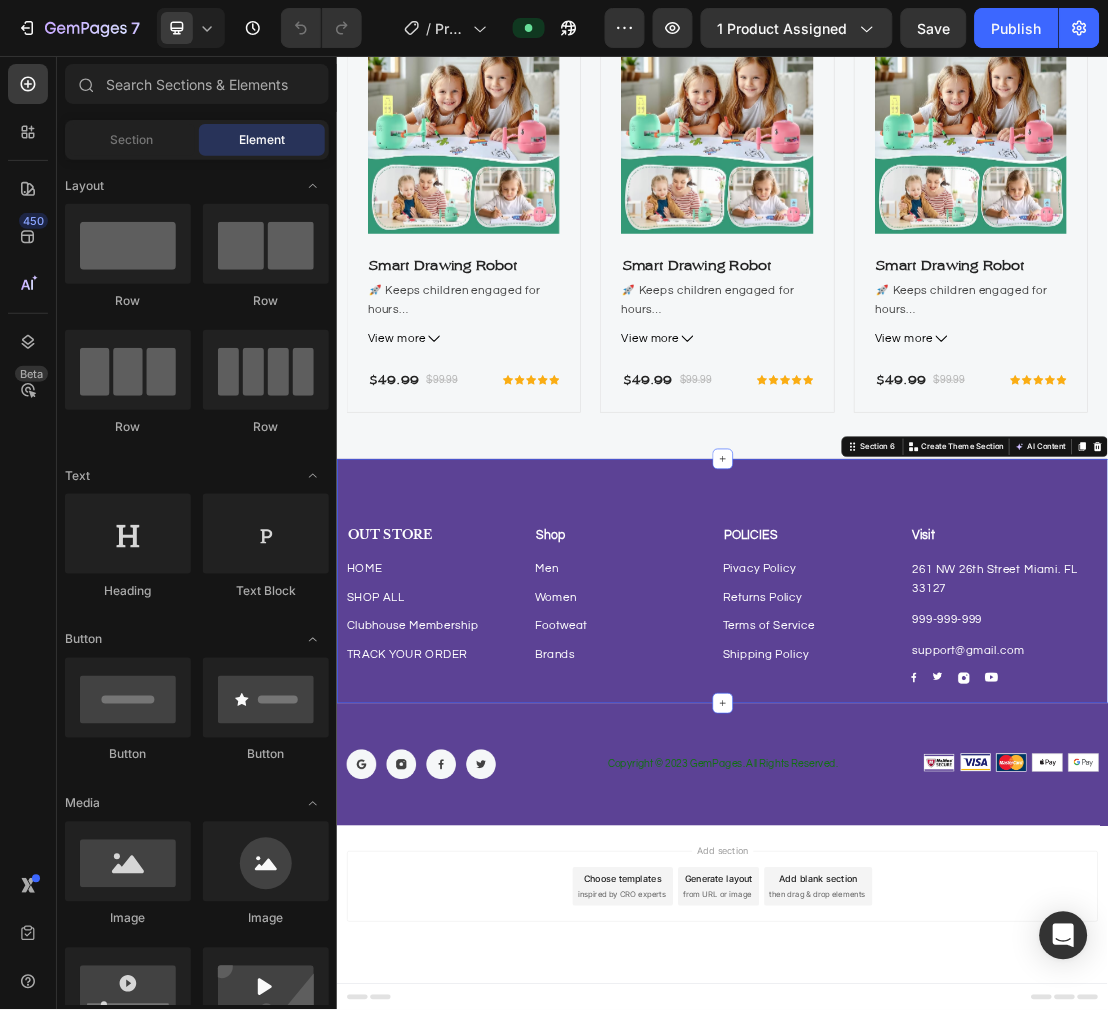 click on "OUT STORE Text block HOME Button SHOP ALL Button Clubhouse Membership Button TRACK YOUR ORDER Button Shop Text block Men Button Women Button Footweat Button Brands Button POLICIES Text block Pivacy Policy Button Returns Policy Button Terms of Service Button Shipping Policy Button Visit Text block 261 NW 26th Street Miami. FL 33127 Text block 999-999-999 Text block support@gmail.com Text block Image Image Image Image Row Row Company Shop Help Visit Accordion Row Section 6   You can create reusable sections Create Theme Section AI Content Write with GemAI What would you like to describe here? Tone and Voice Persuasive Product Show more Generate" at bounding box center (936, 871) 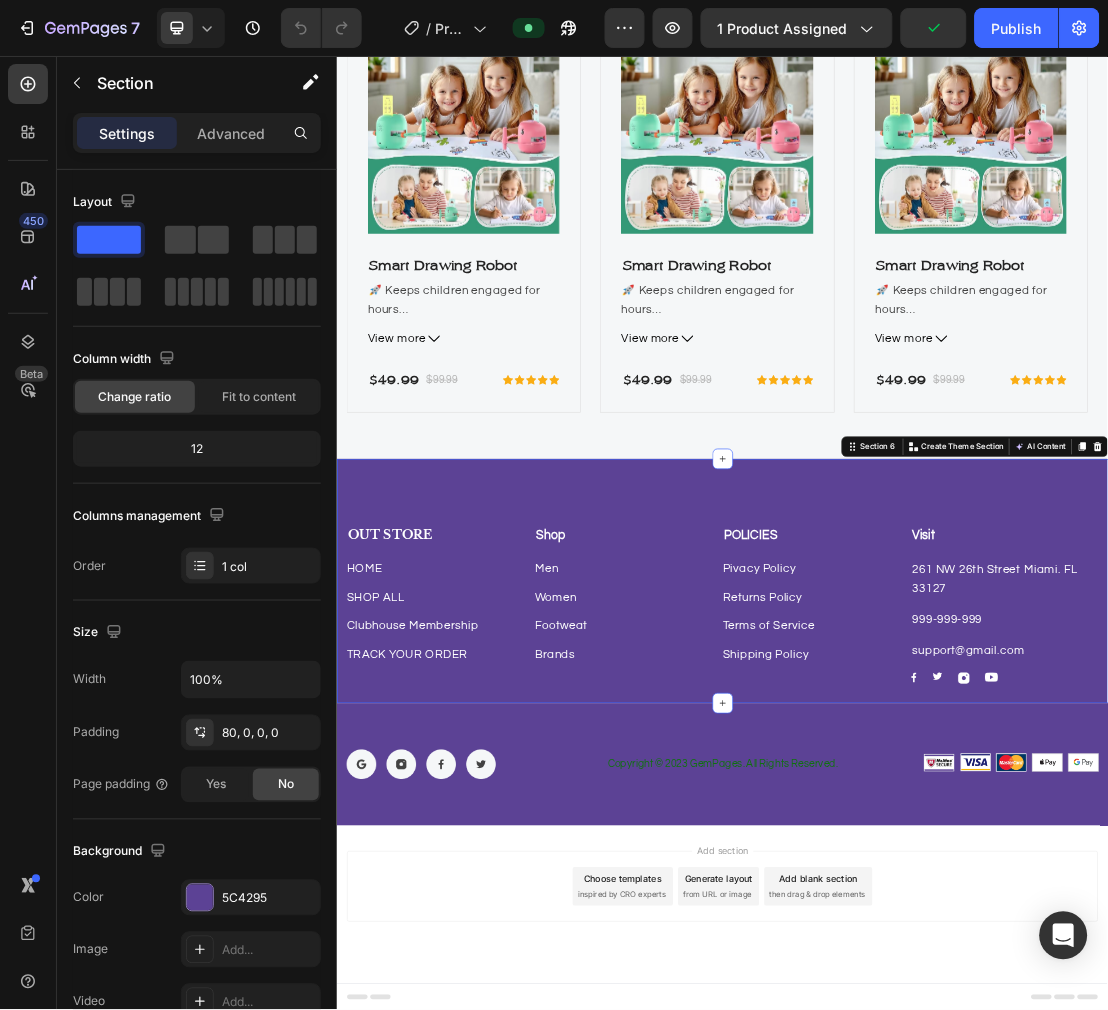click 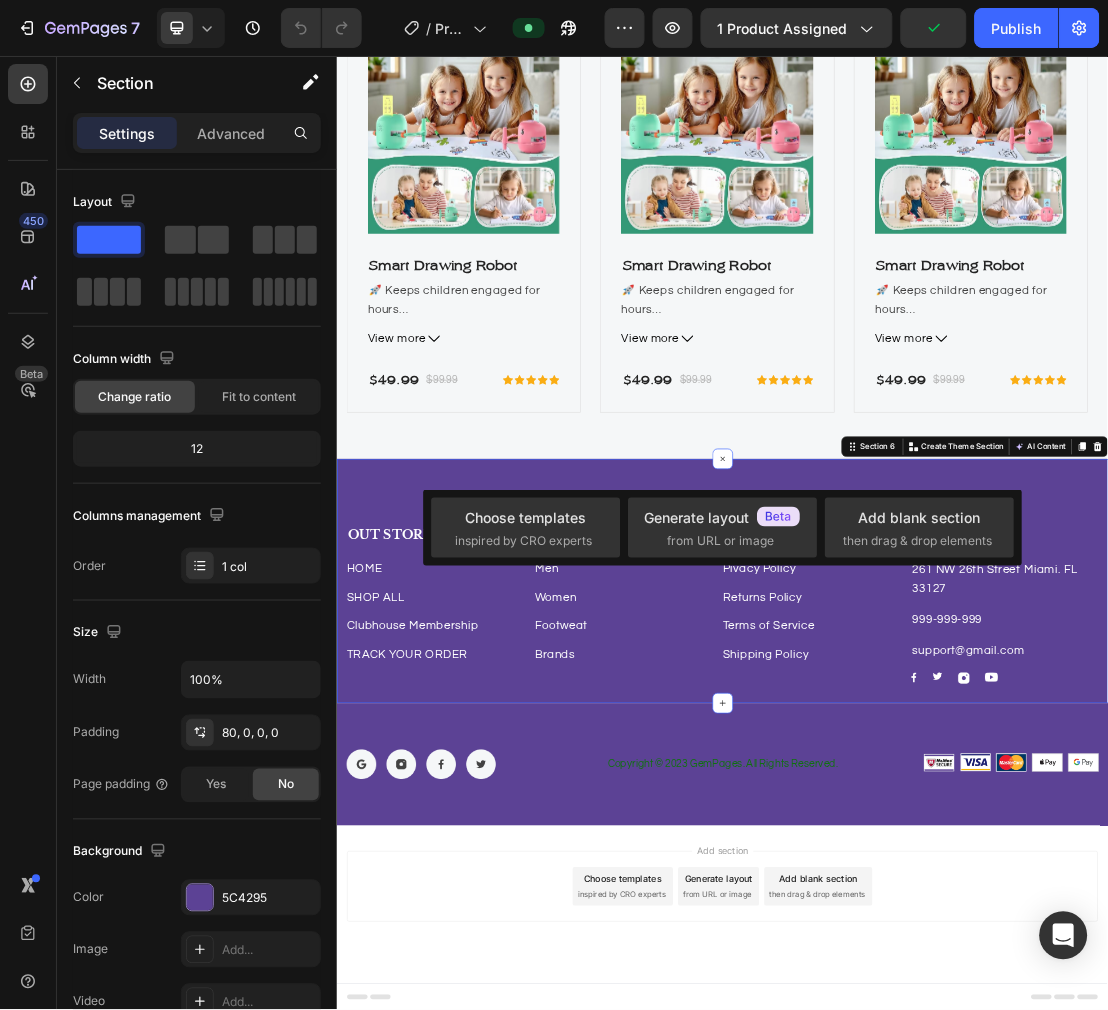 click on "Add blank section" at bounding box center (920, 517) 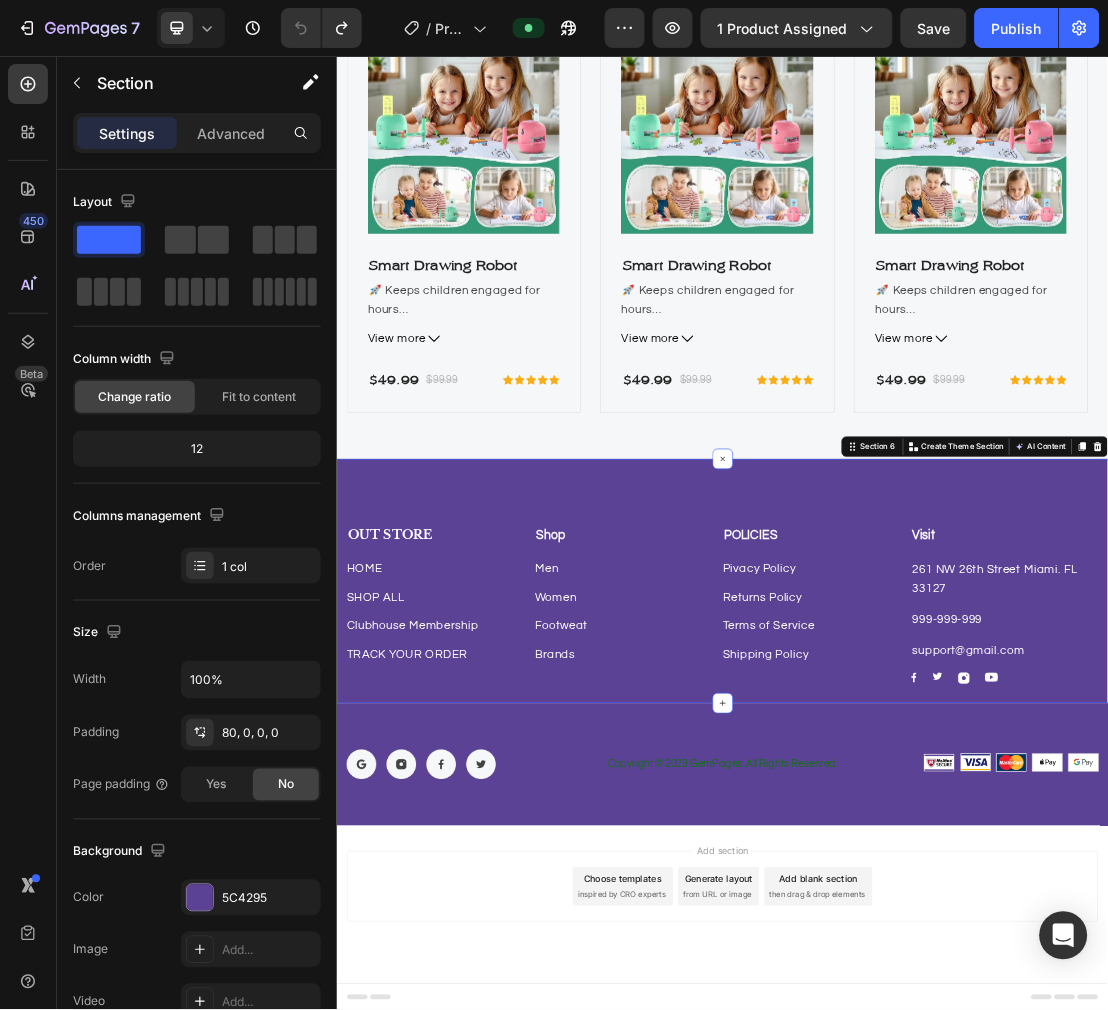 click 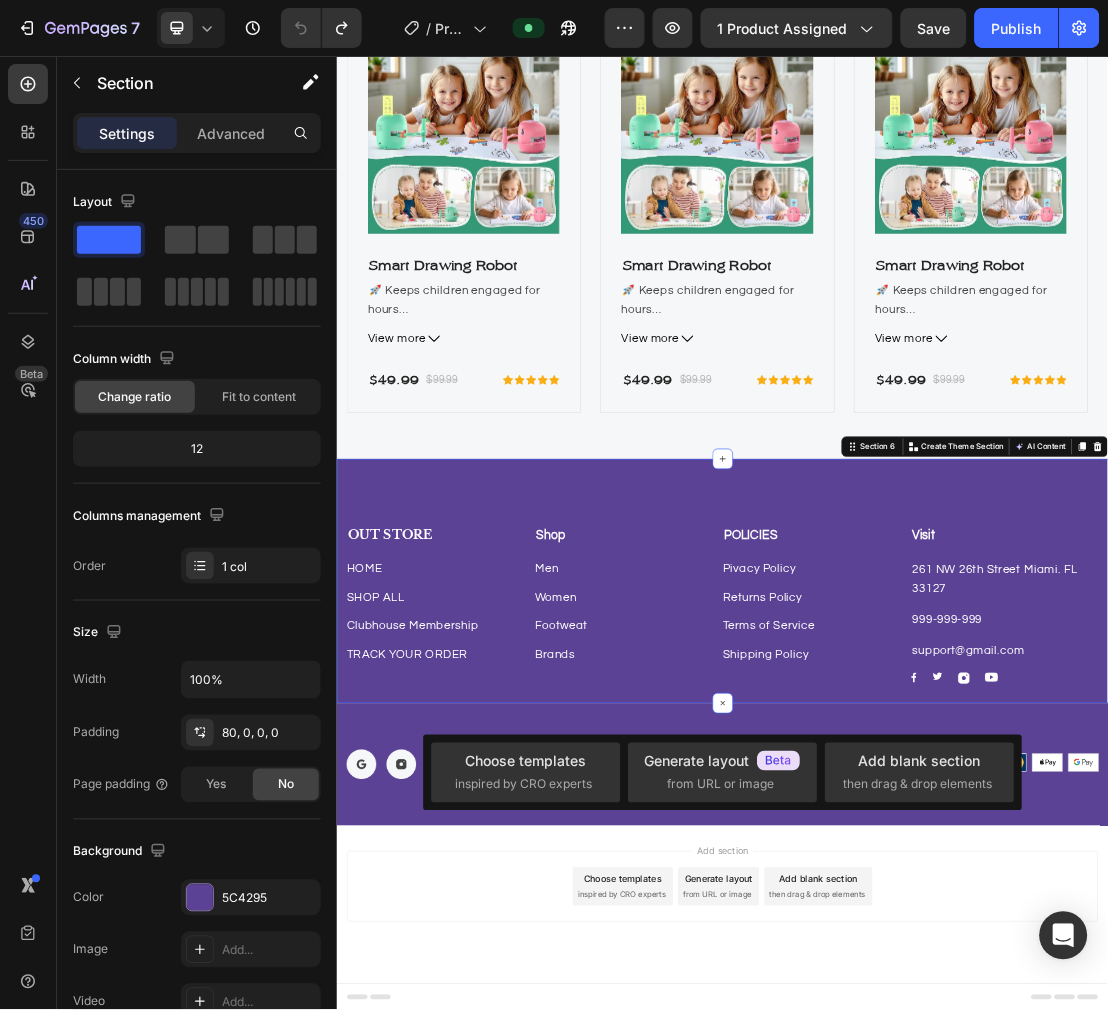 click on "inspired by CRO experts" at bounding box center [524, 785] 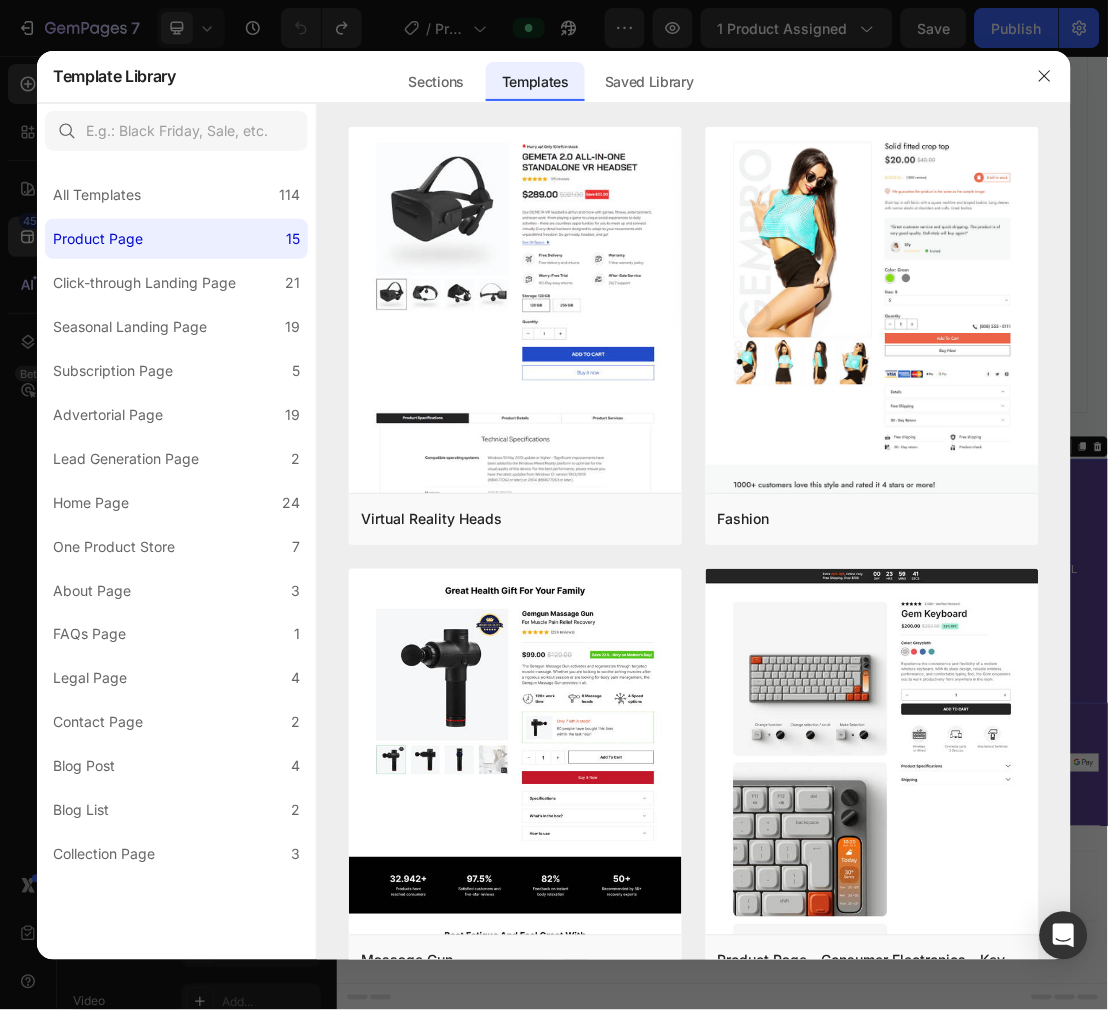 drag, startPoint x: 466, startPoint y: 93, endPoint x: 588, endPoint y: 127, distance: 126.649124 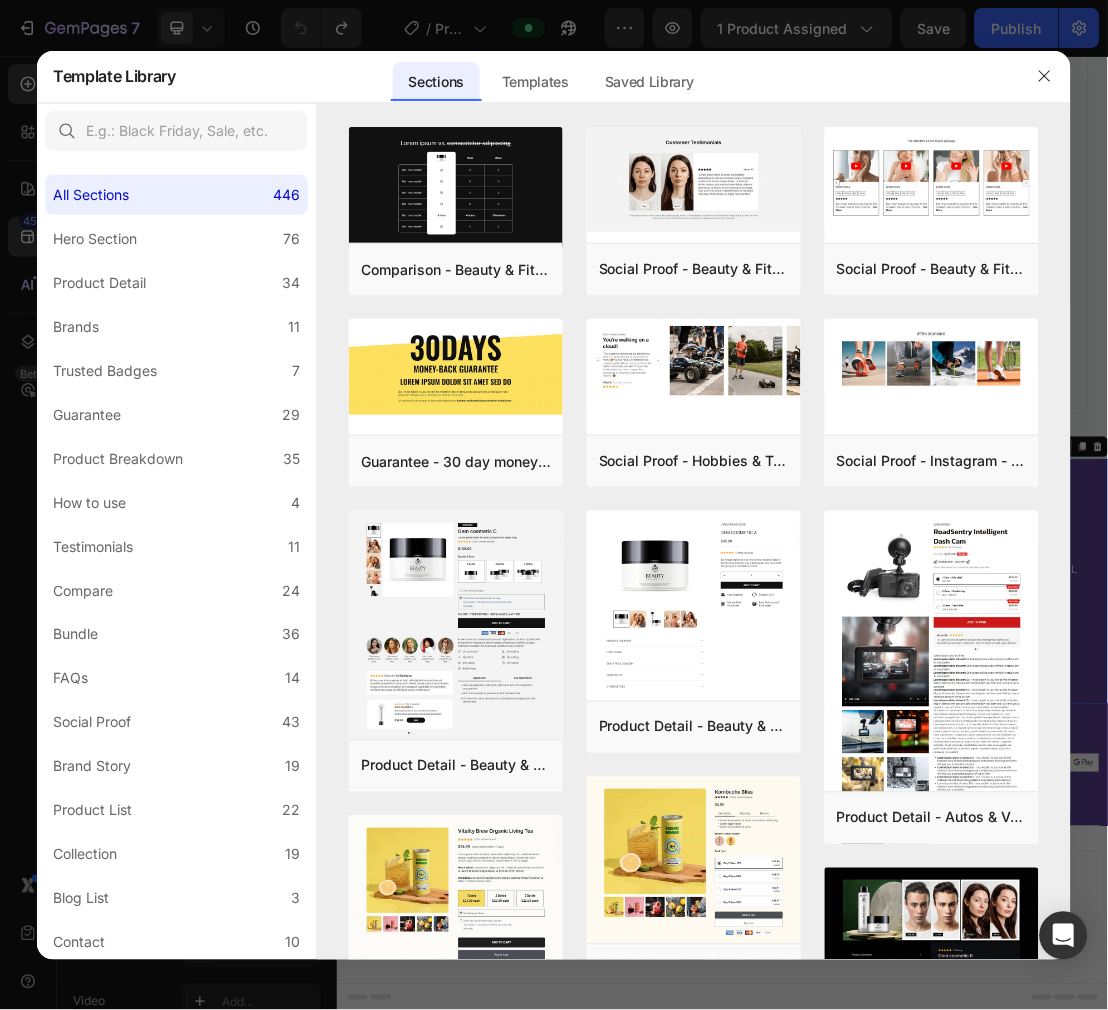 click on "Saved Library" 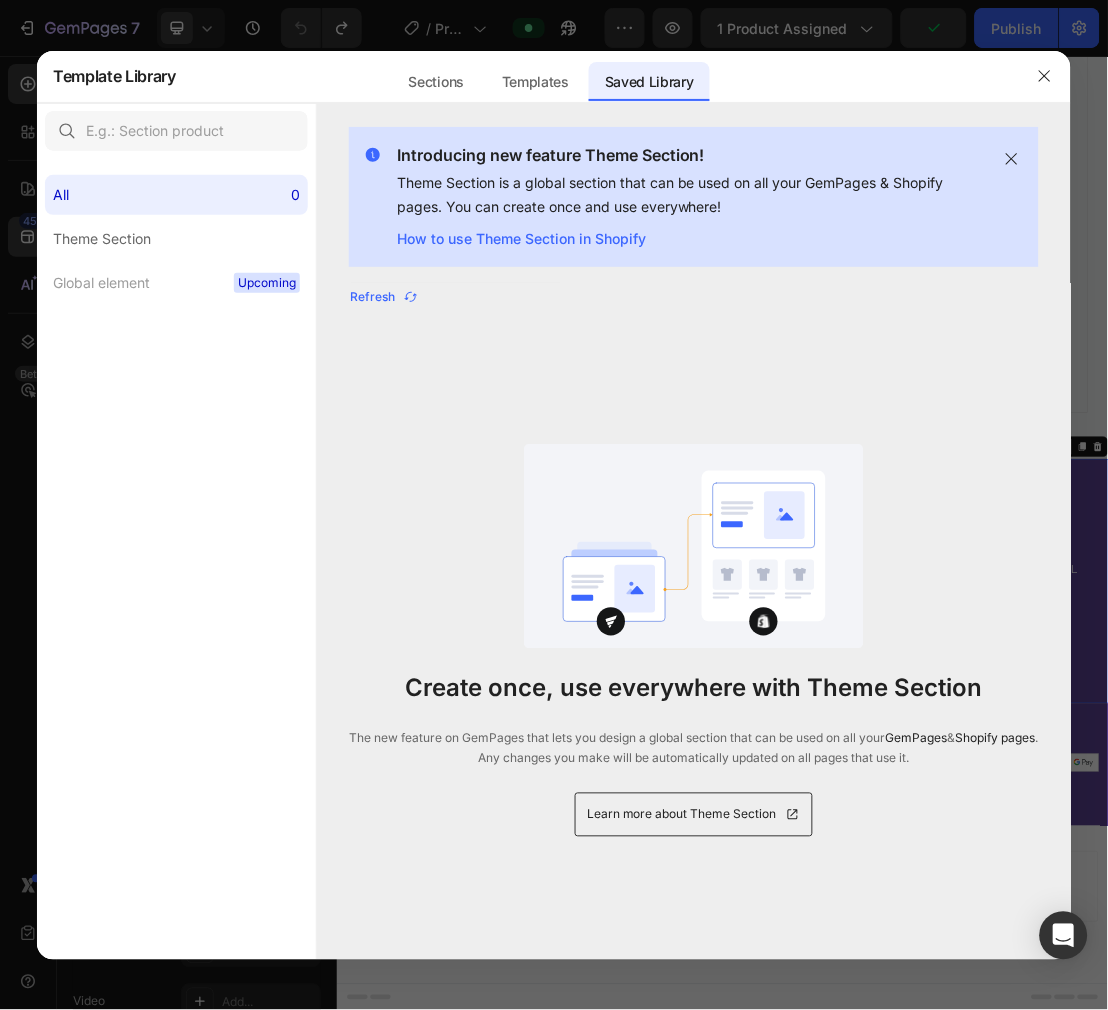 click on "Theme Section" at bounding box center (102, 239) 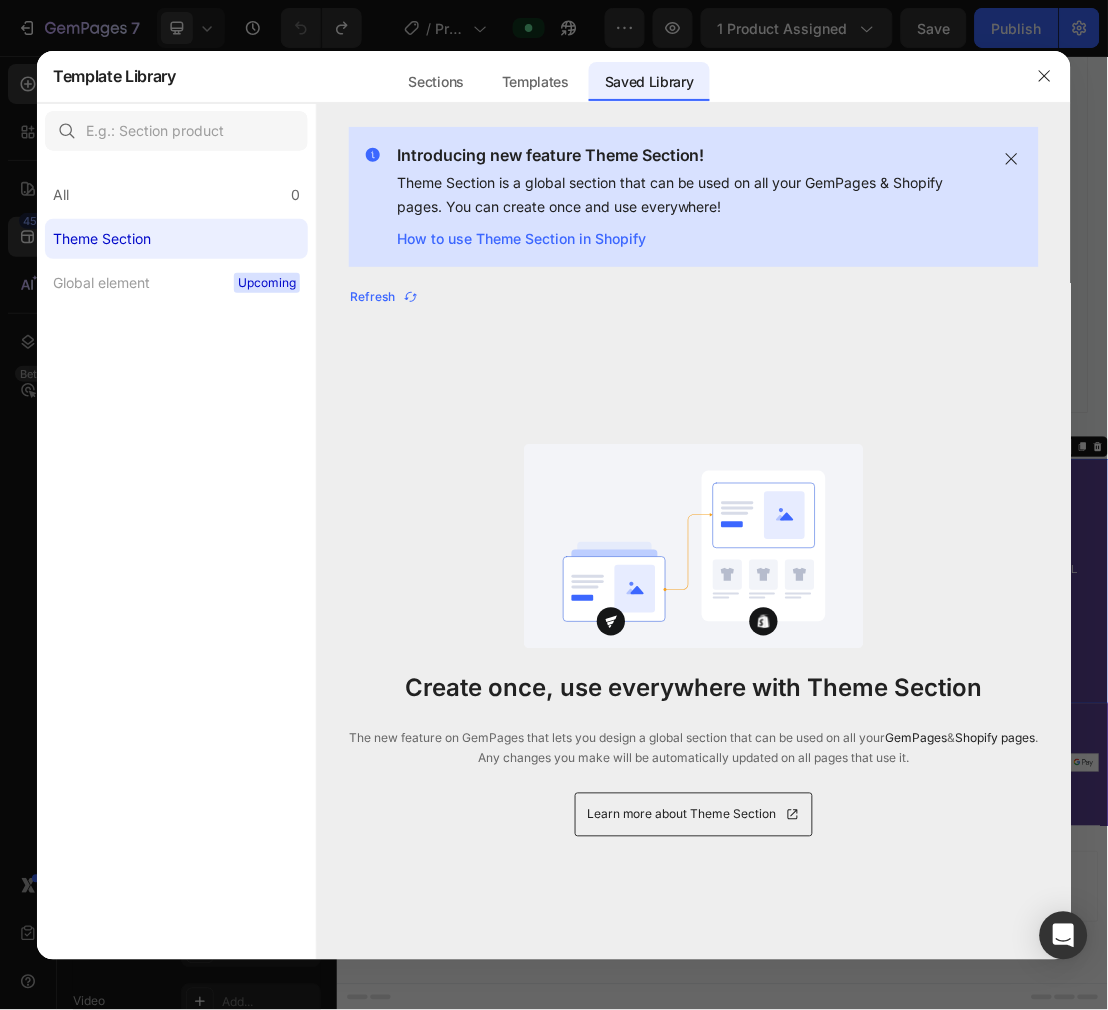 click on "Sections" 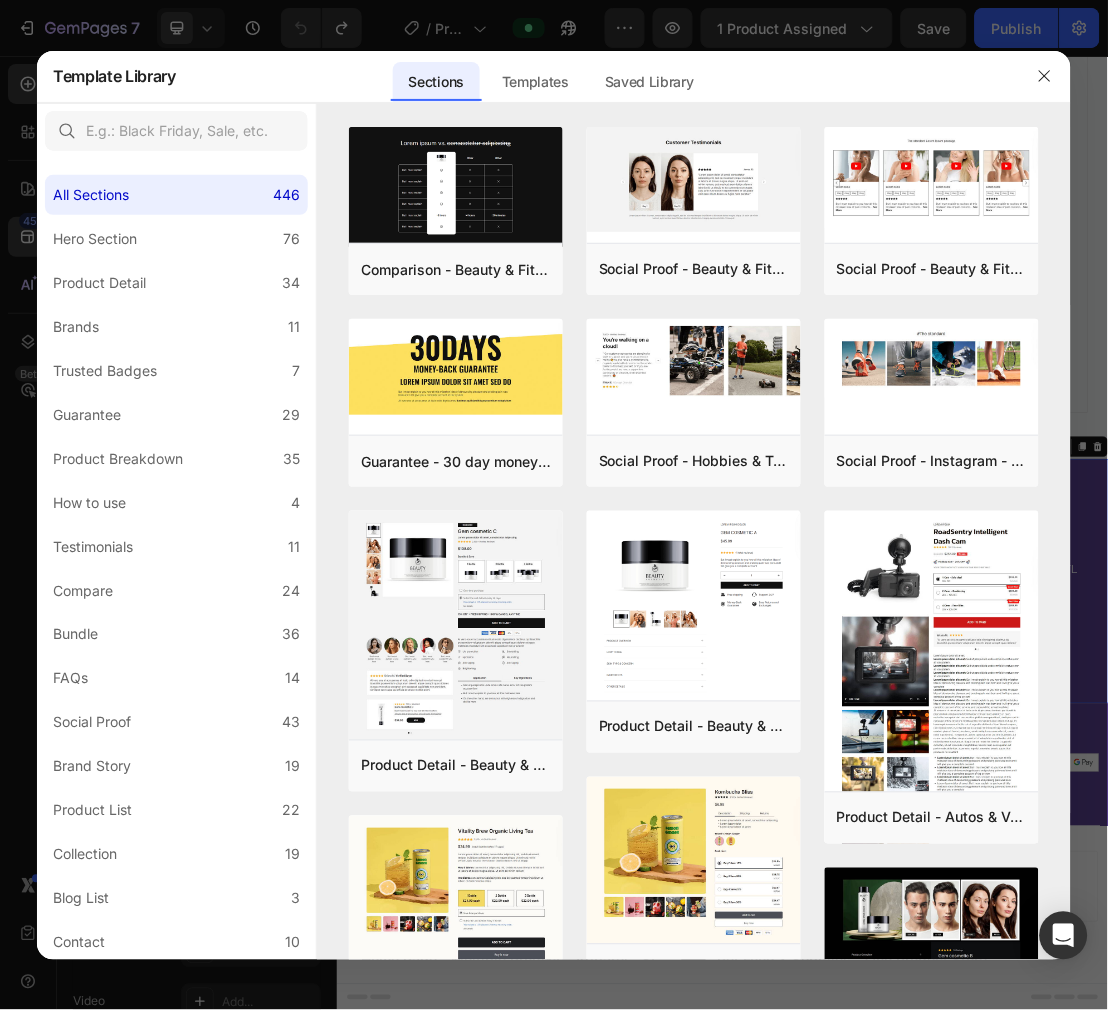 scroll, scrollTop: 177, scrollLeft: 0, axis: vertical 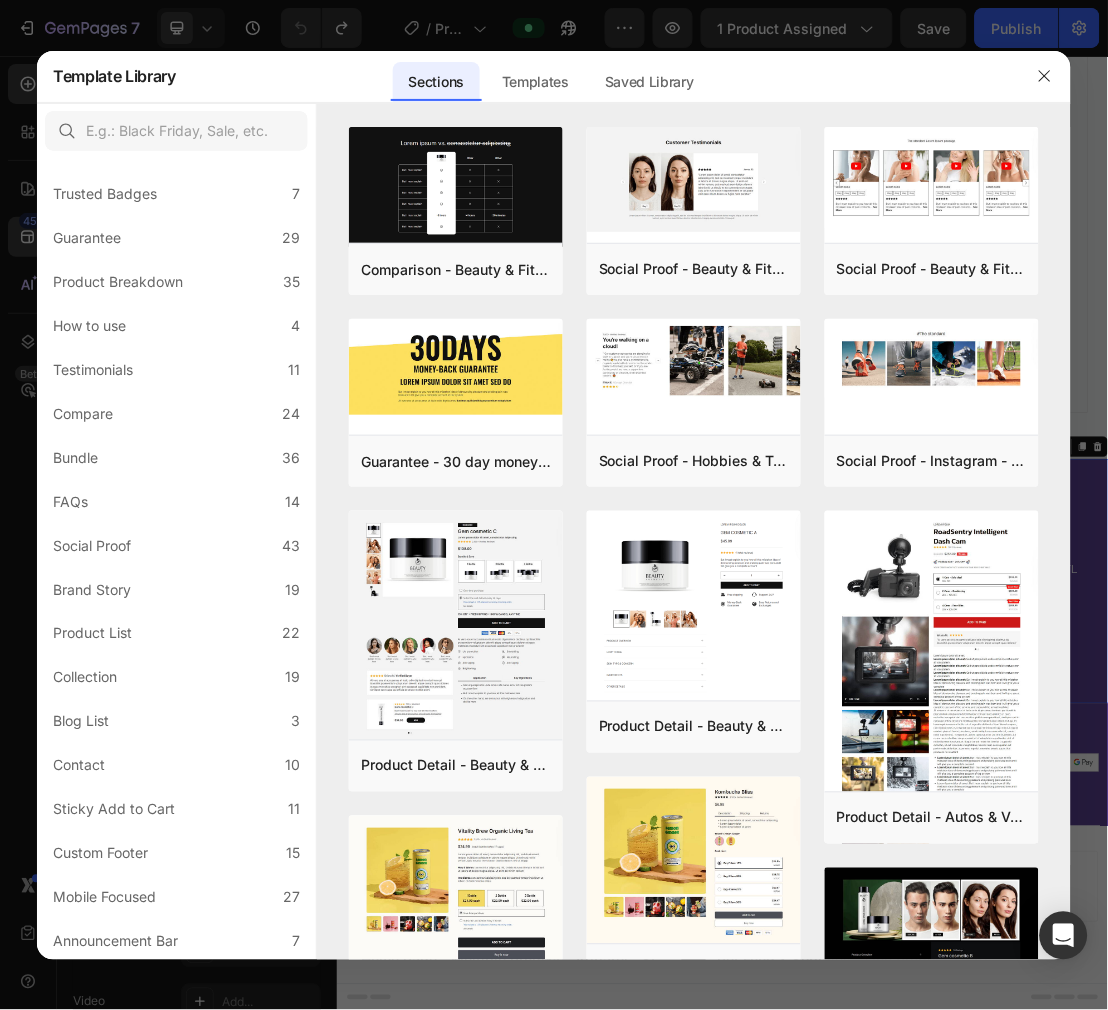 click 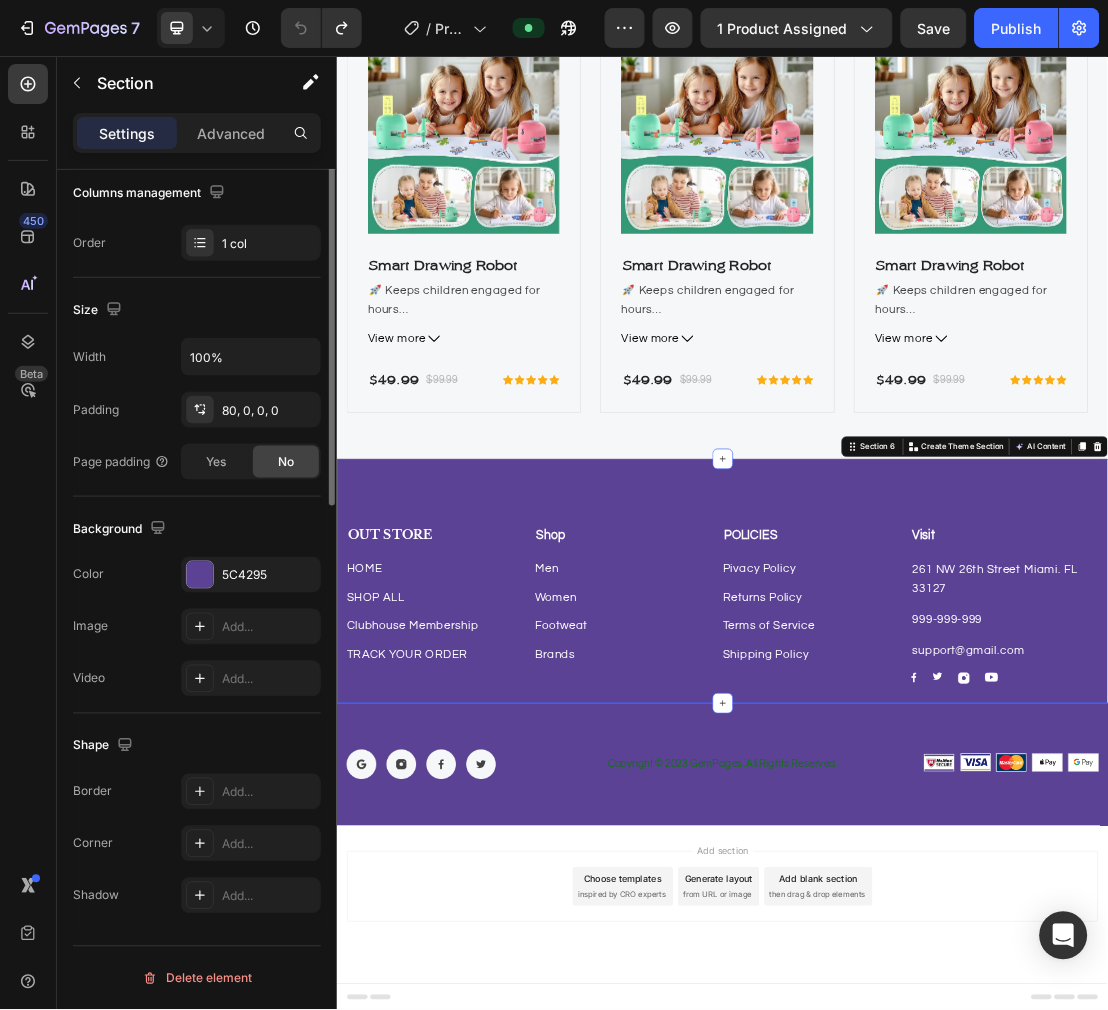 scroll, scrollTop: 0, scrollLeft: 0, axis: both 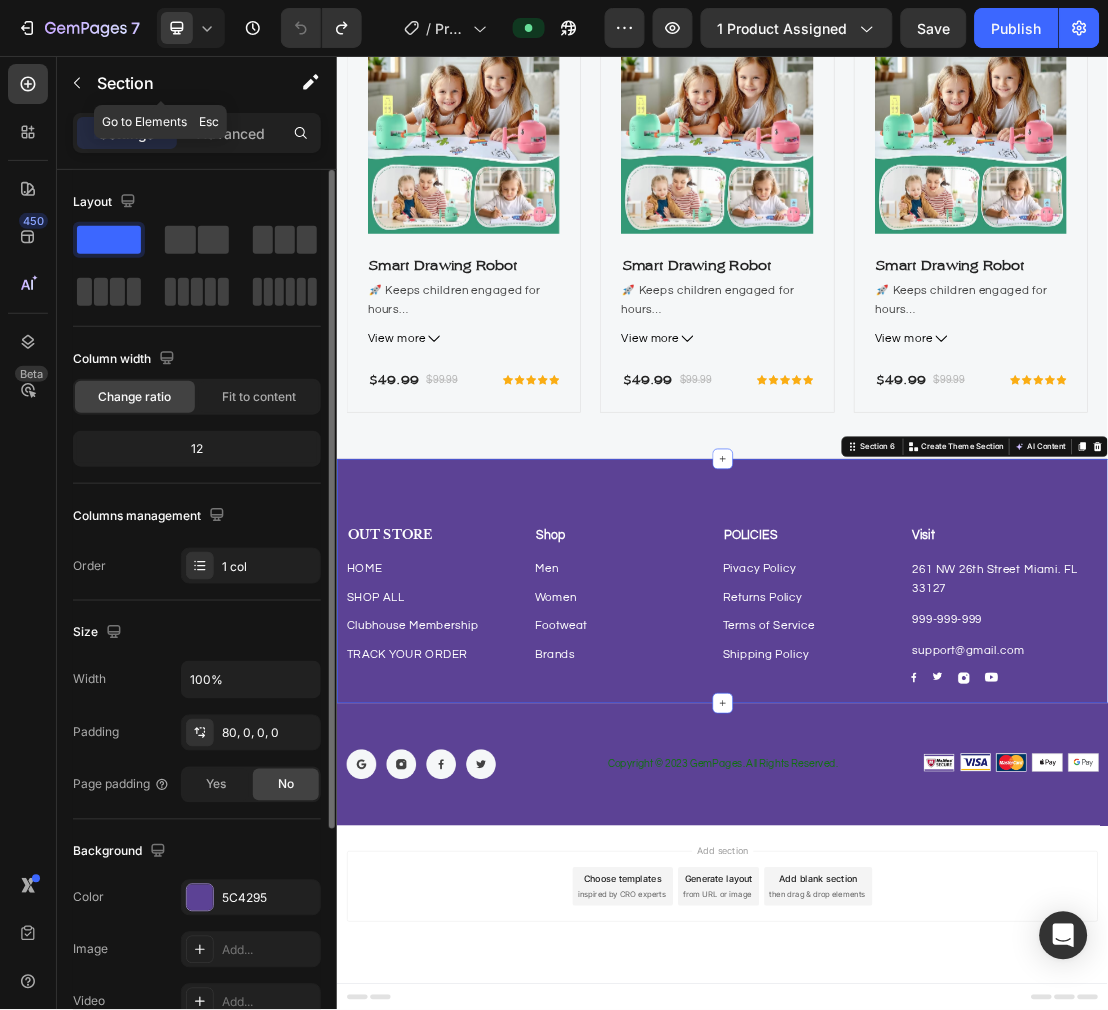 click at bounding box center (77, 83) 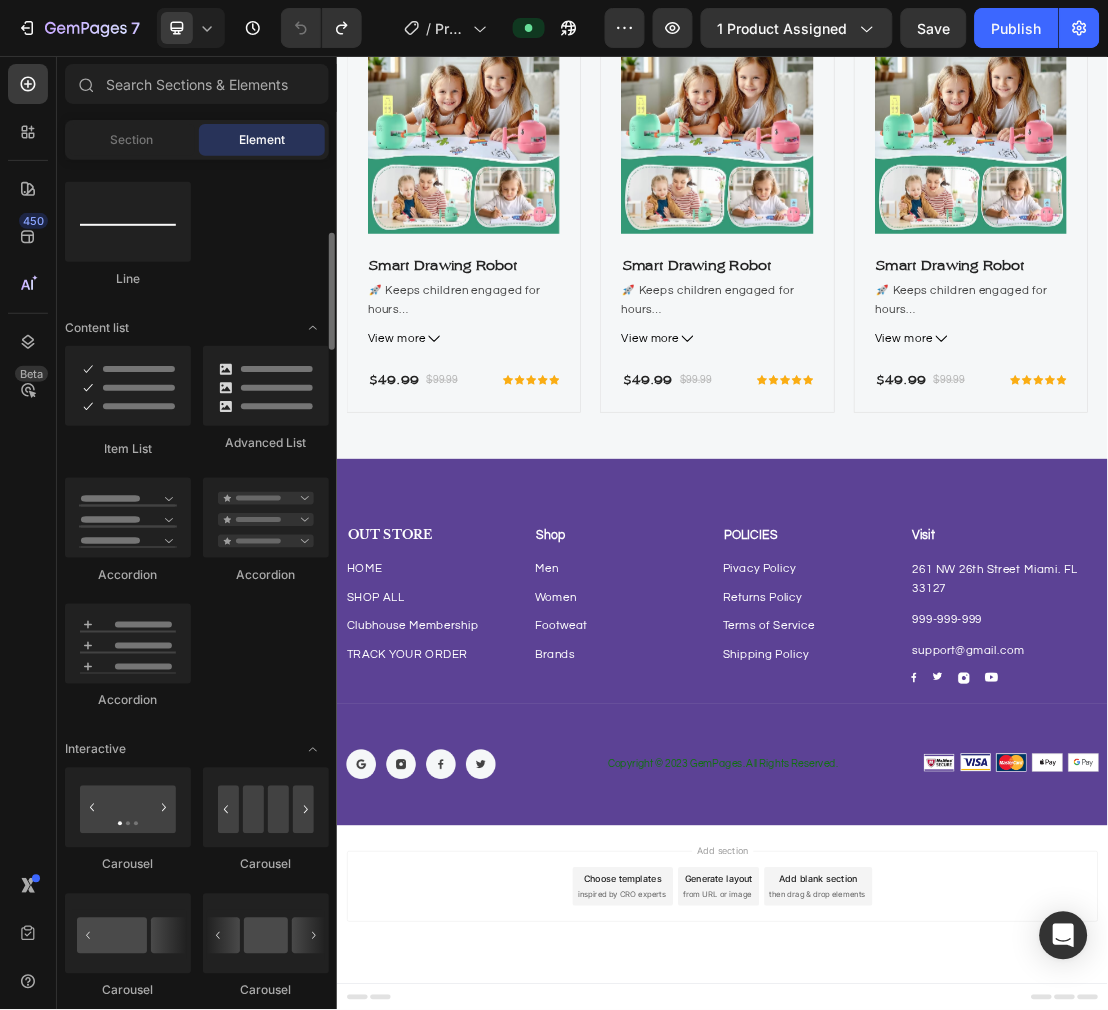 scroll, scrollTop: 656, scrollLeft: 0, axis: vertical 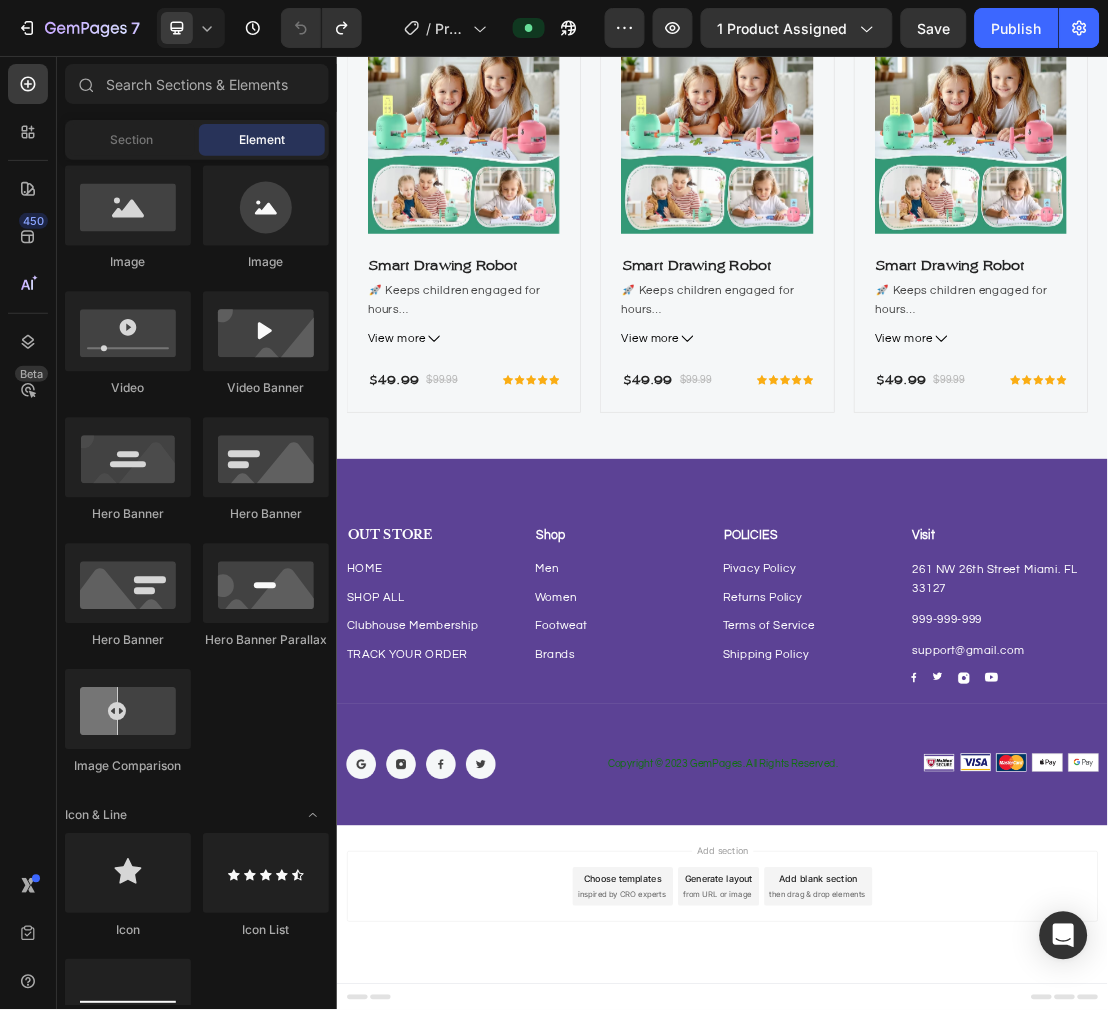 click 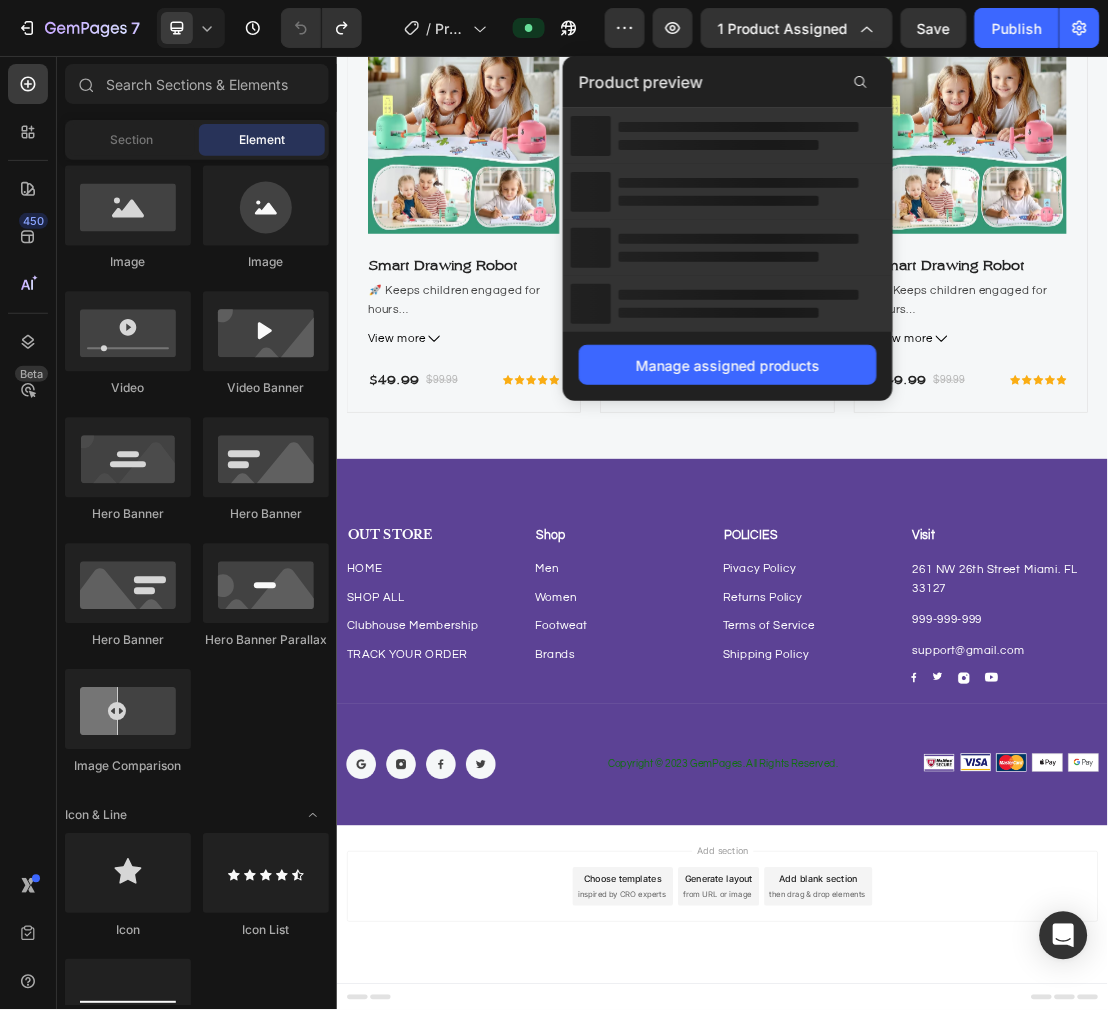 click 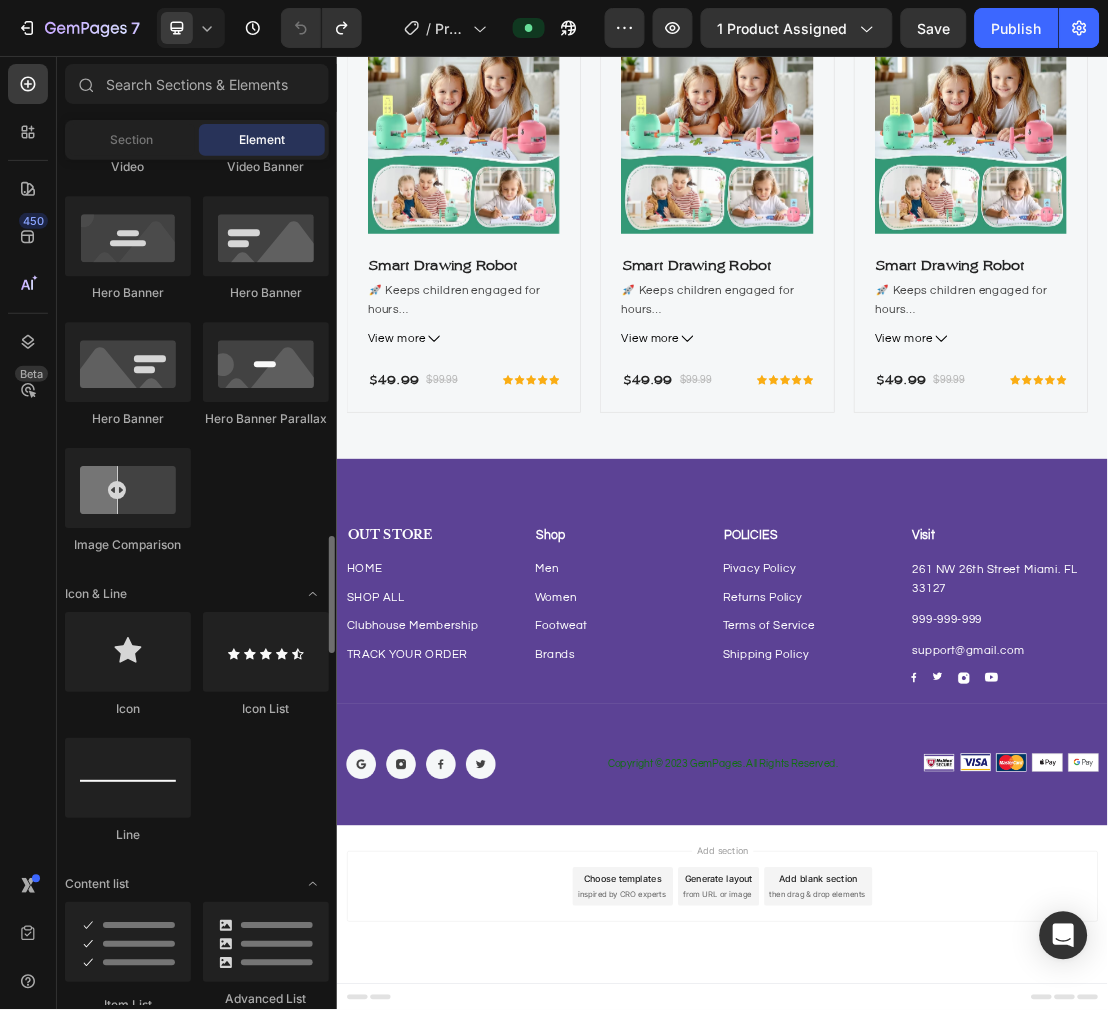 scroll, scrollTop: 1101, scrollLeft: 0, axis: vertical 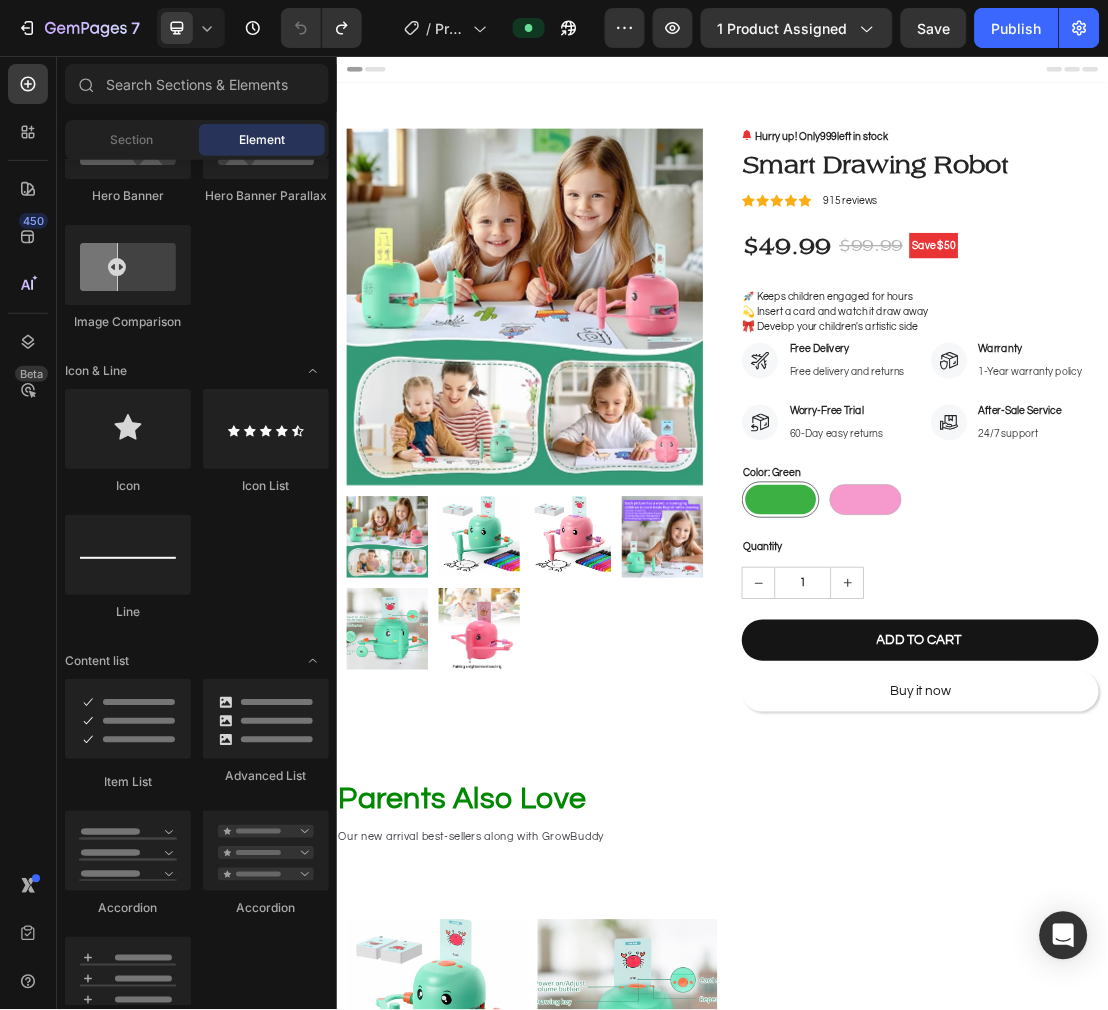 click 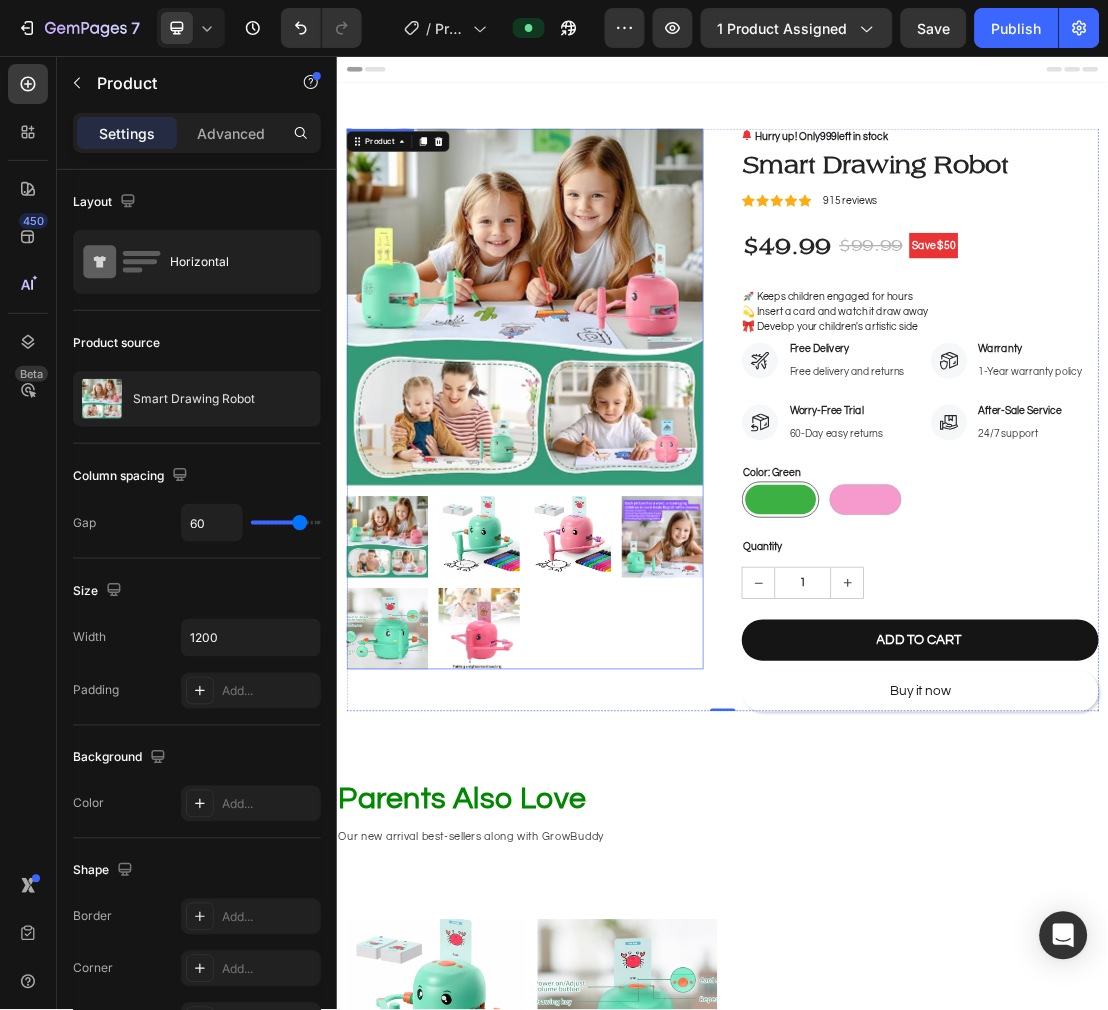 scroll, scrollTop: 333, scrollLeft: 0, axis: vertical 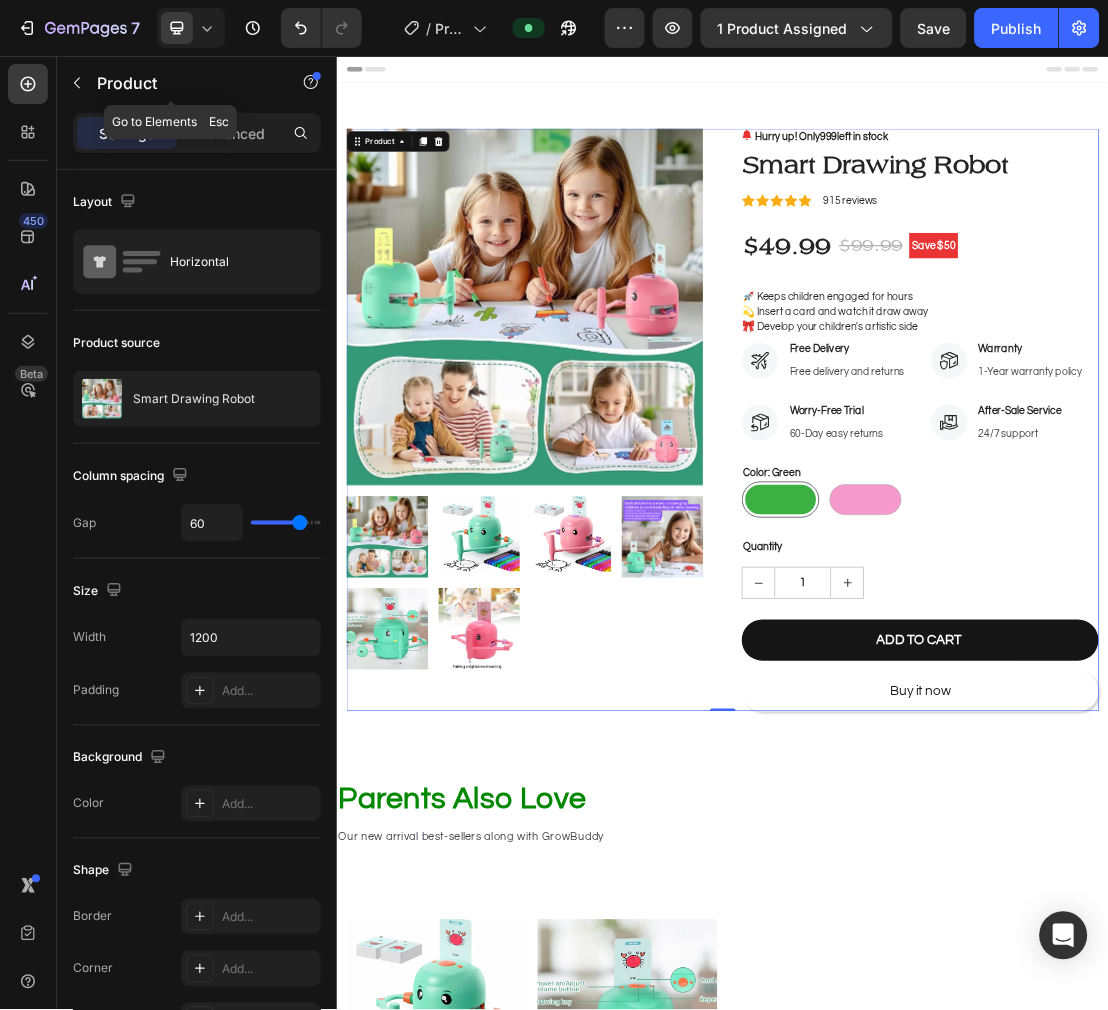 click 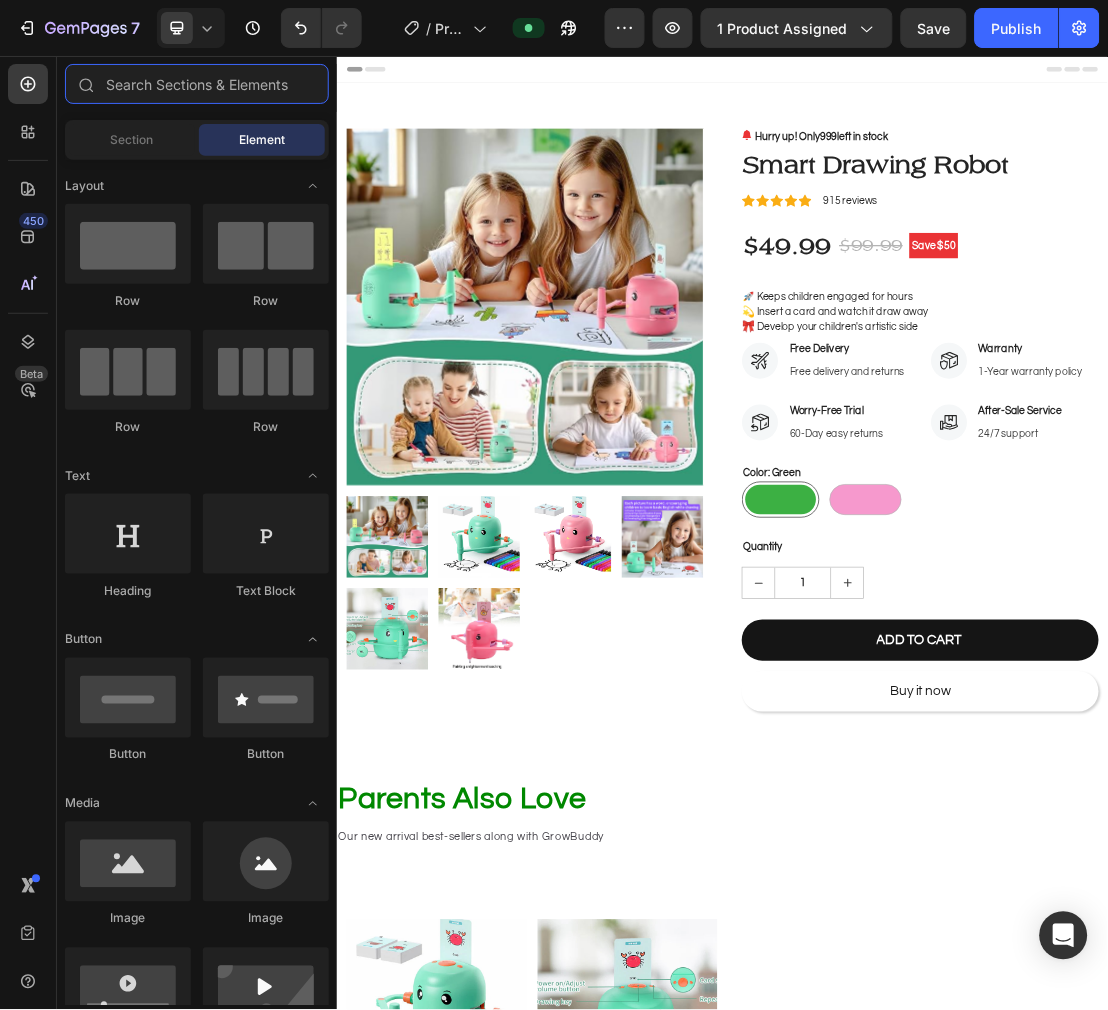 click at bounding box center (197, 84) 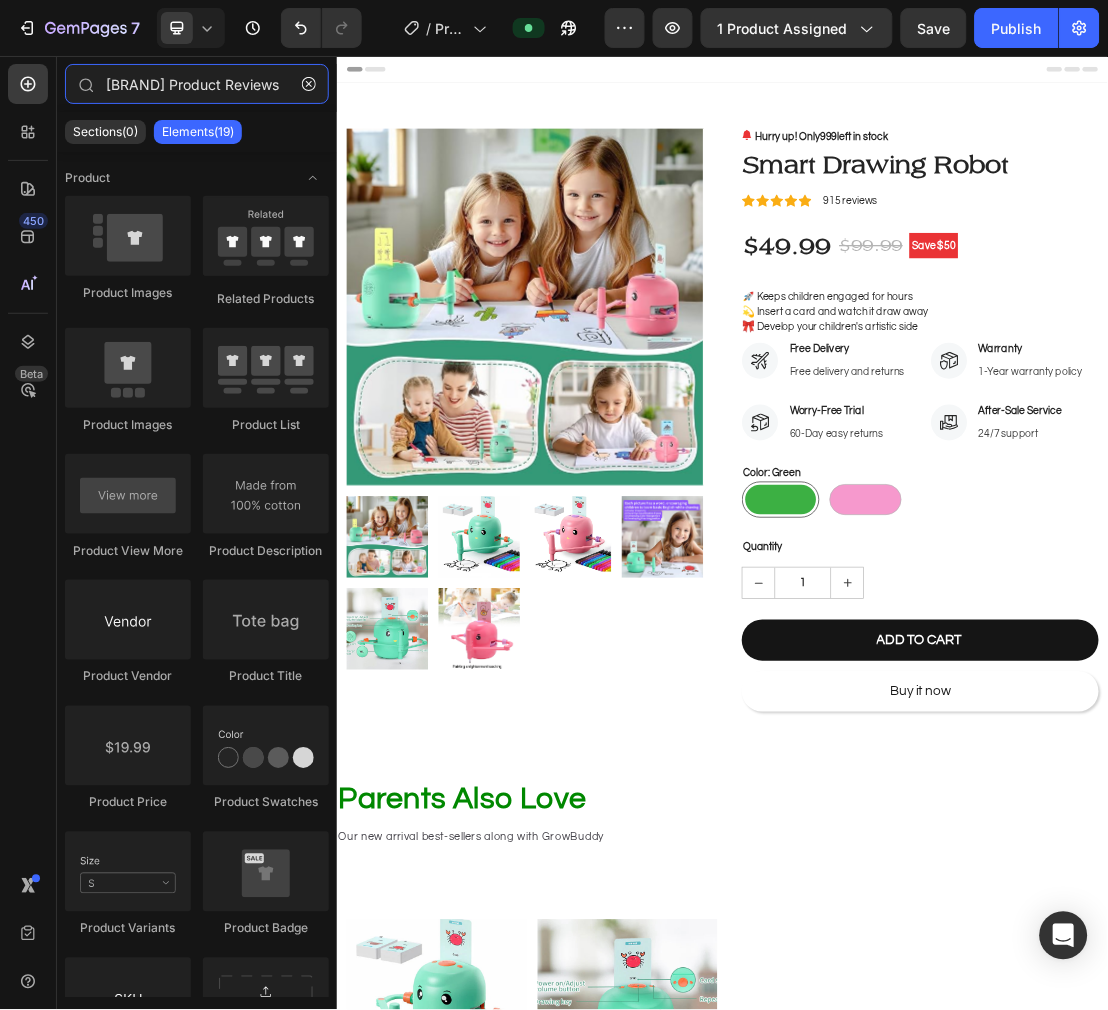 type on "Loox Product Reviews" 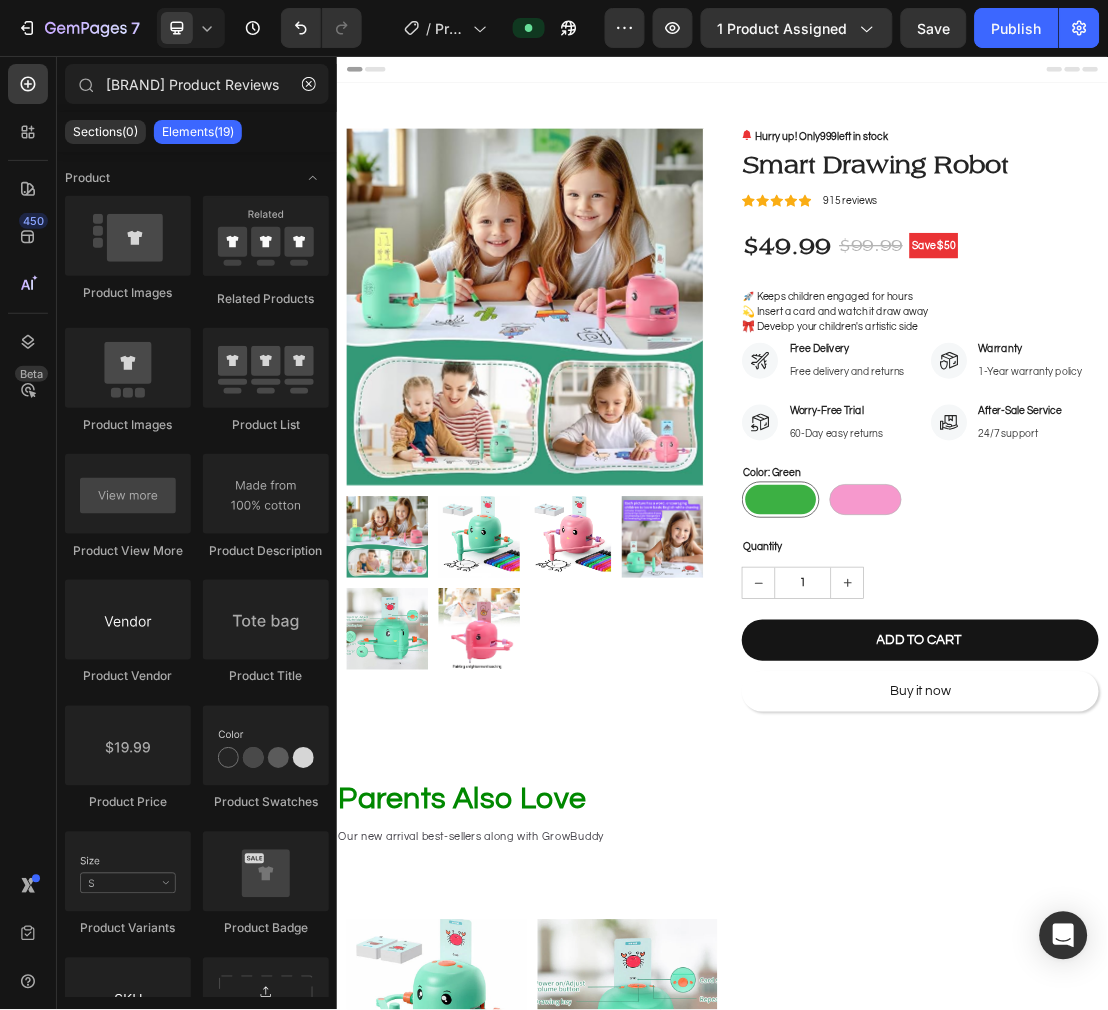 click on "Elements(19)" at bounding box center [198, 132] 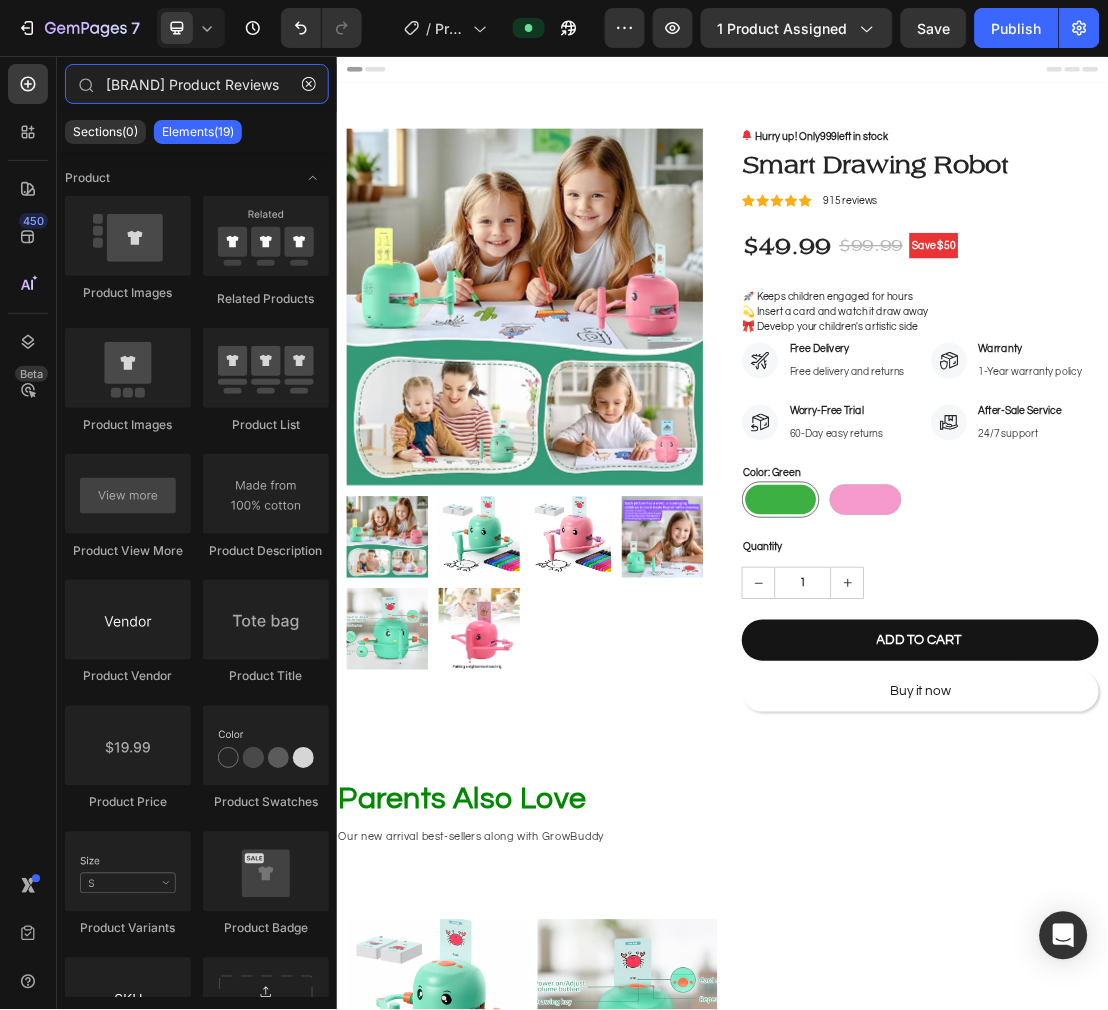 click on "Loox Product Reviews" at bounding box center (197, 84) 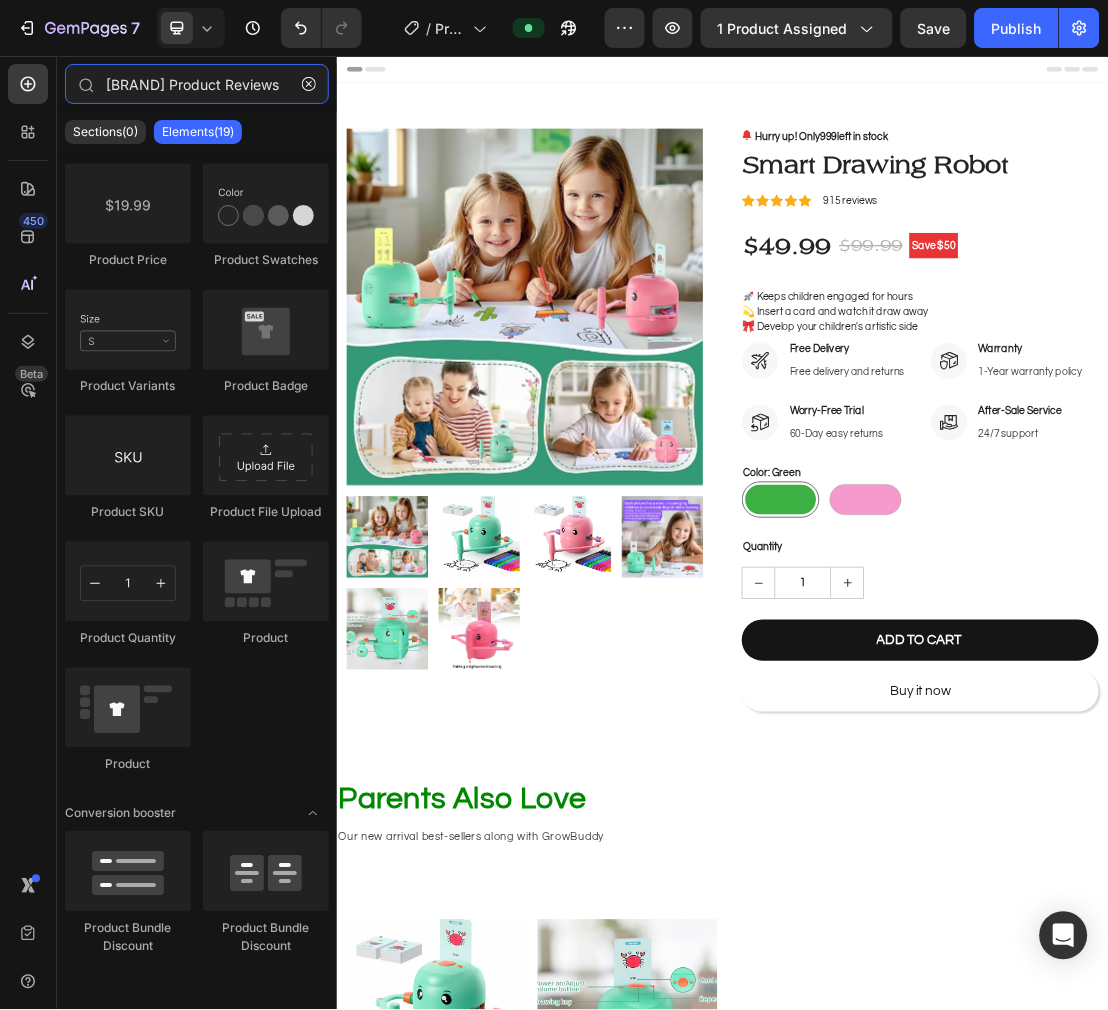 scroll, scrollTop: 0, scrollLeft: 0, axis: both 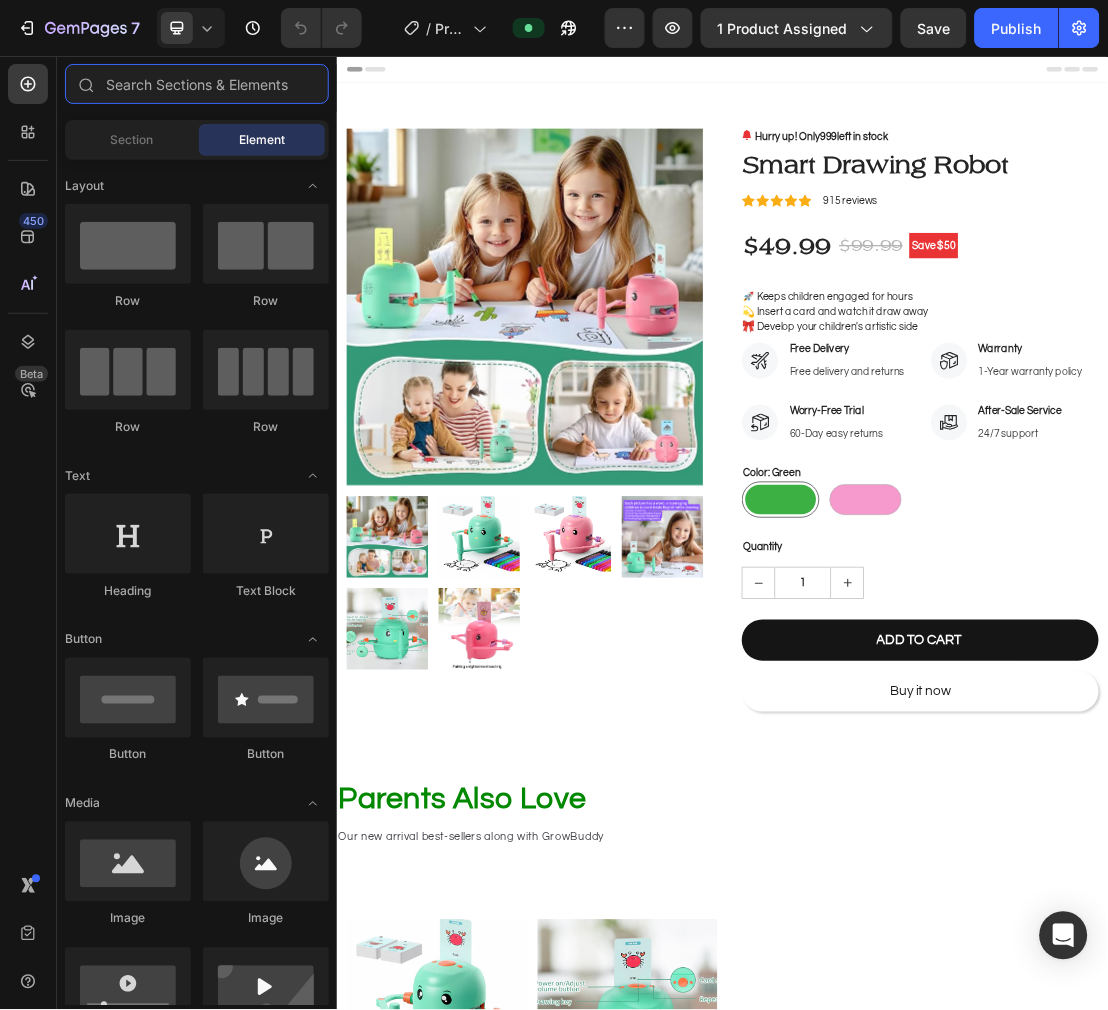 paste on "Loox Product Reviews" 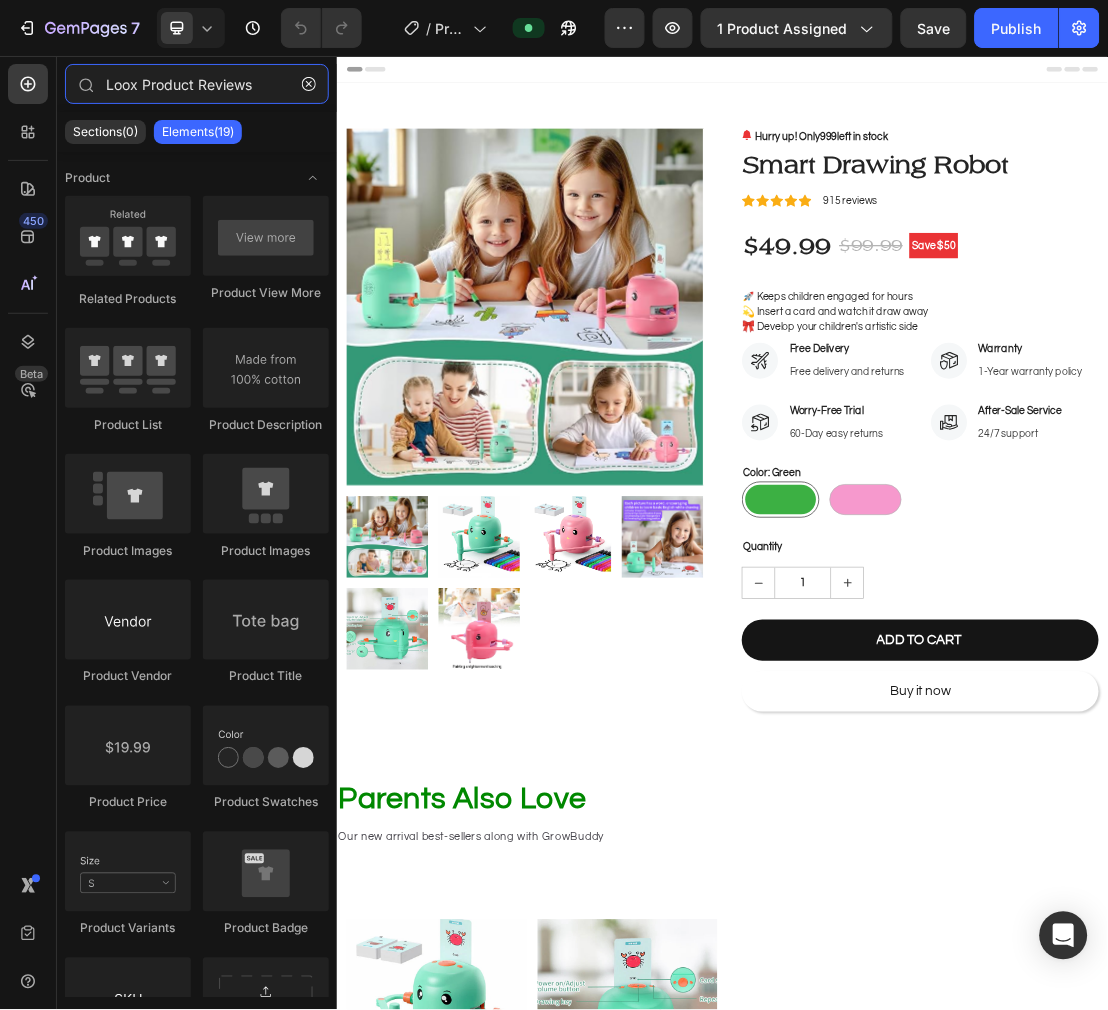 click on "Loox Product Reviews" at bounding box center [197, 84] 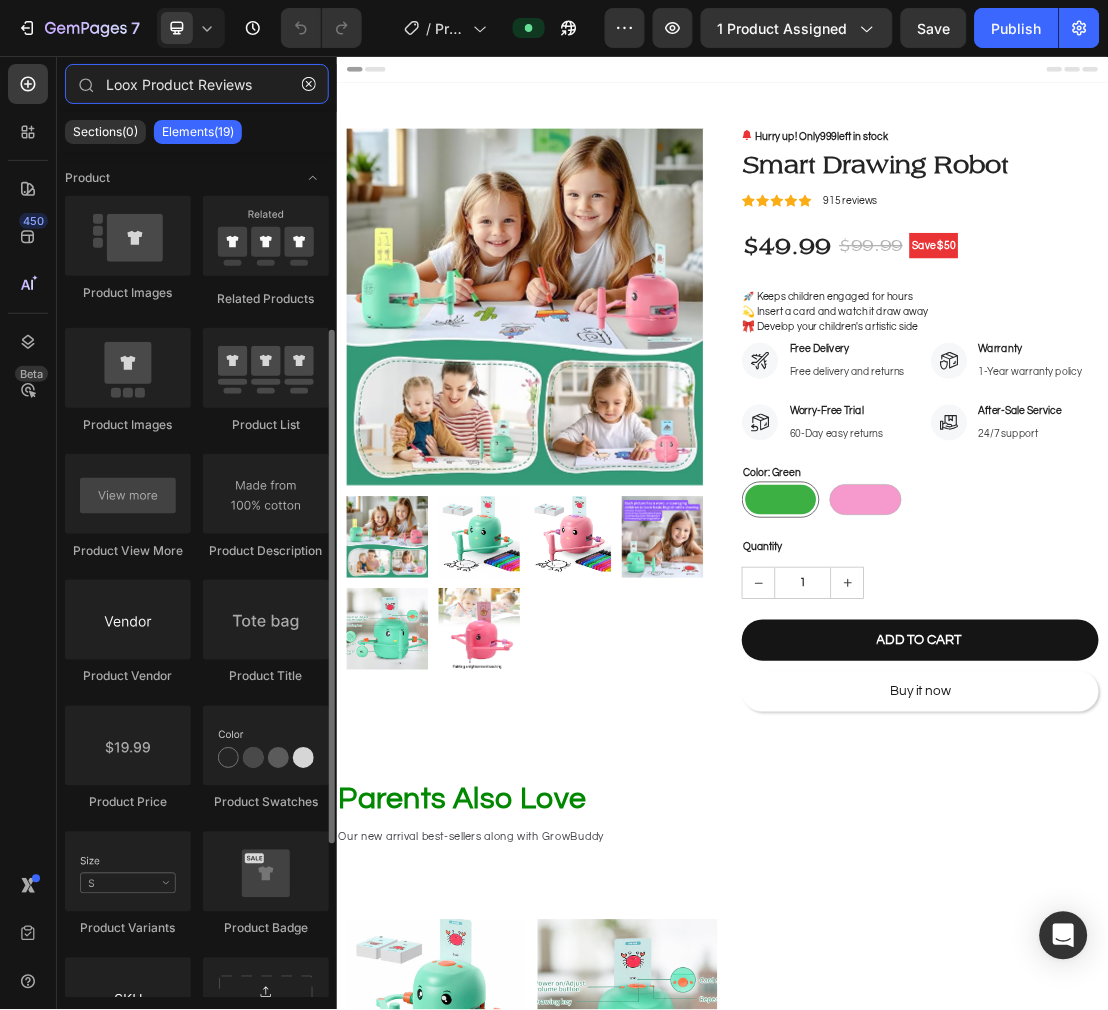 scroll, scrollTop: 111, scrollLeft: 0, axis: vertical 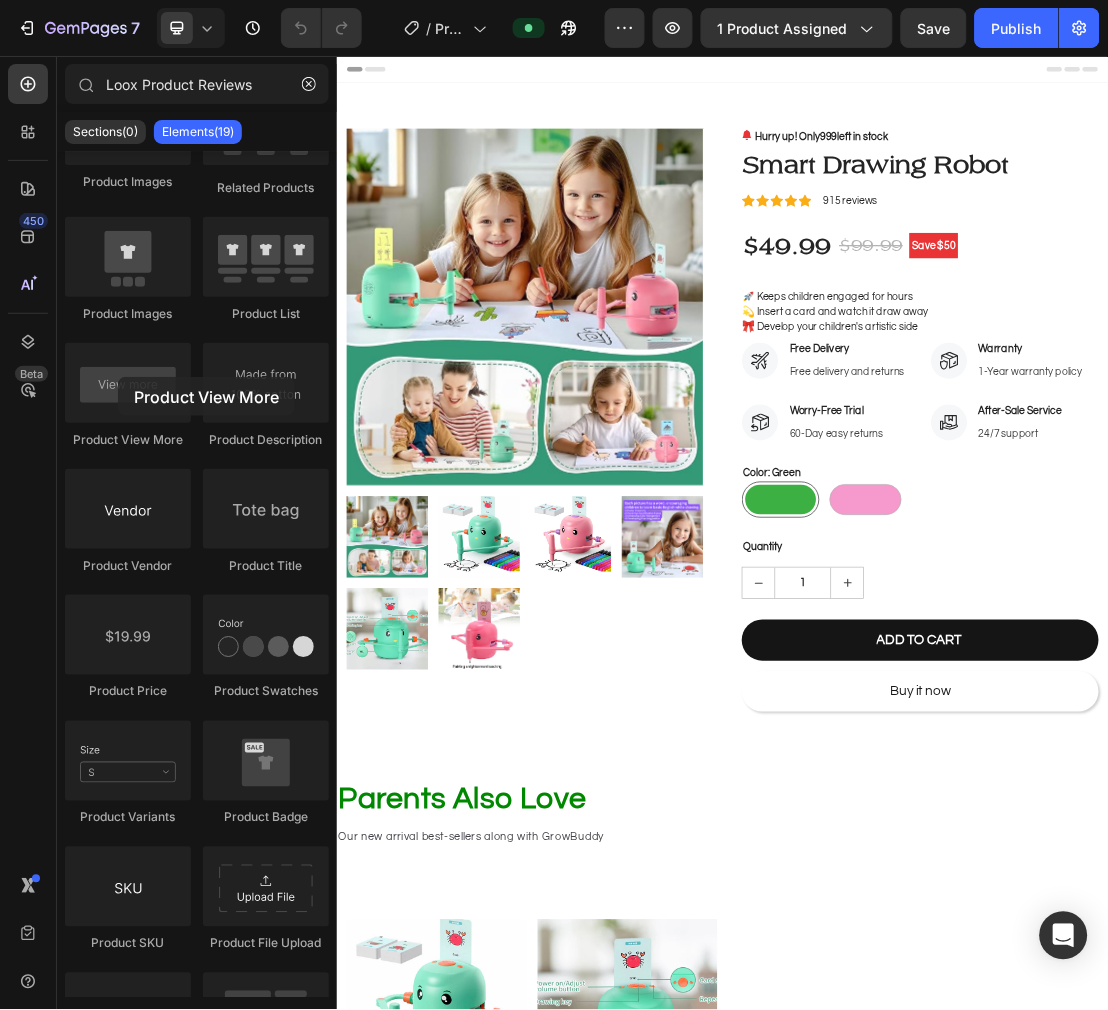 click at bounding box center (128, 383) 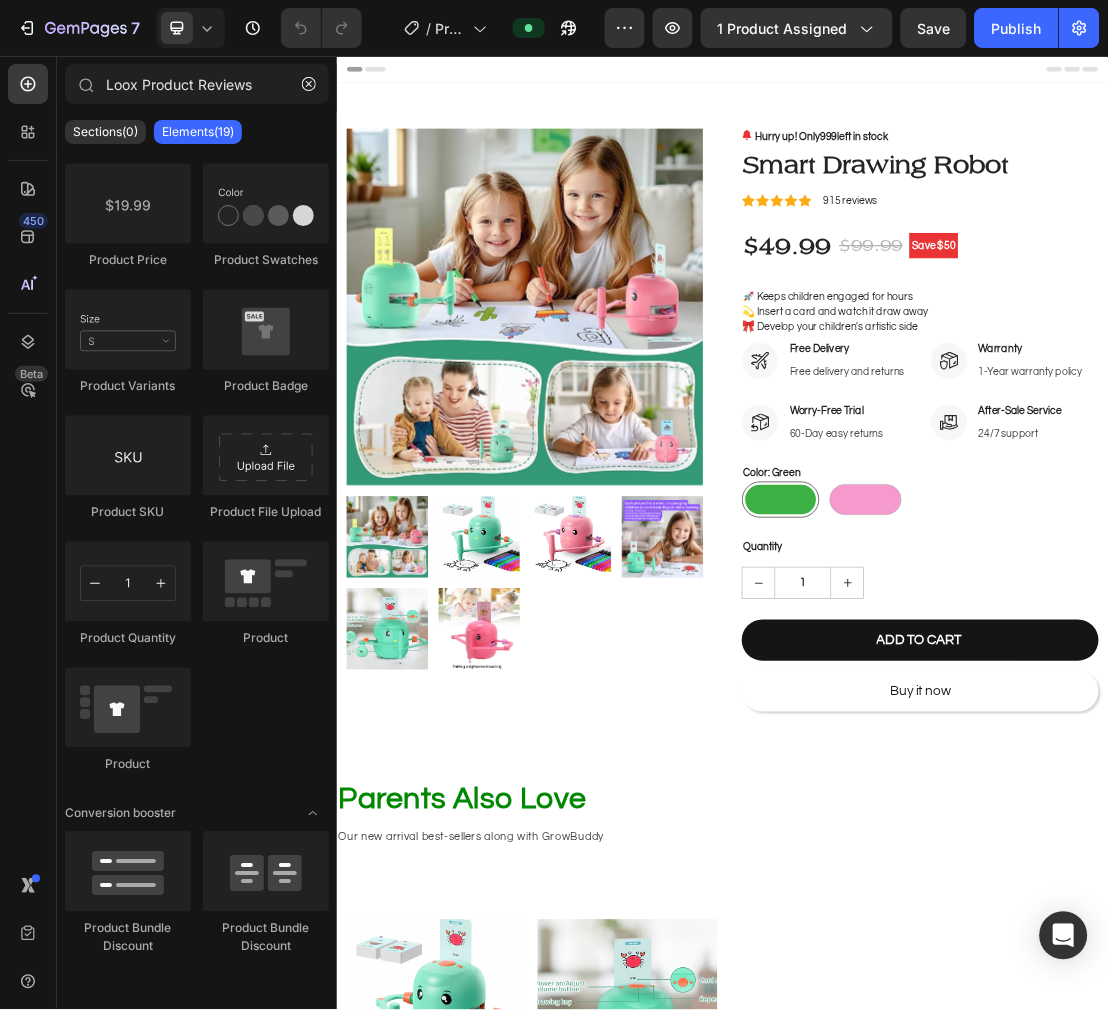 scroll, scrollTop: 0, scrollLeft: 0, axis: both 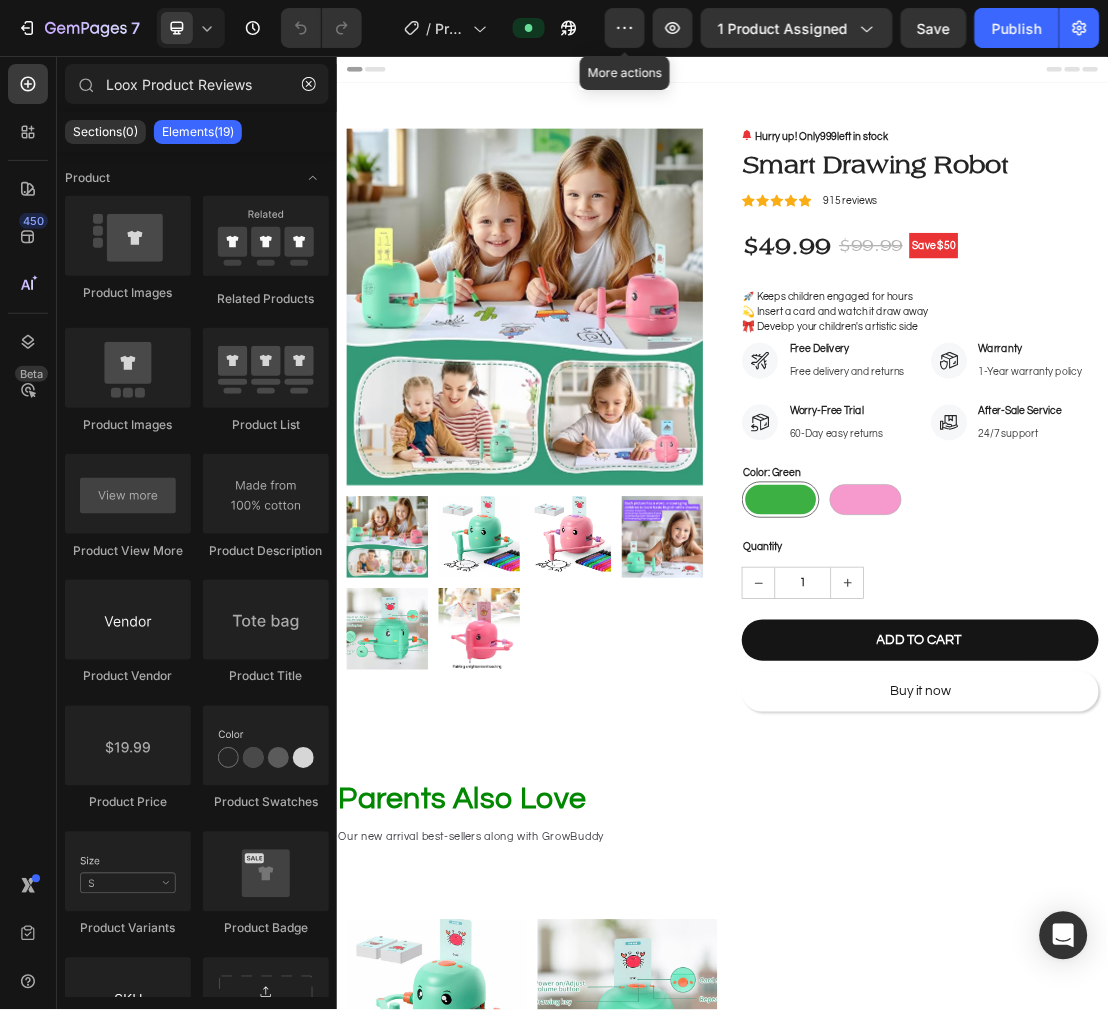 click 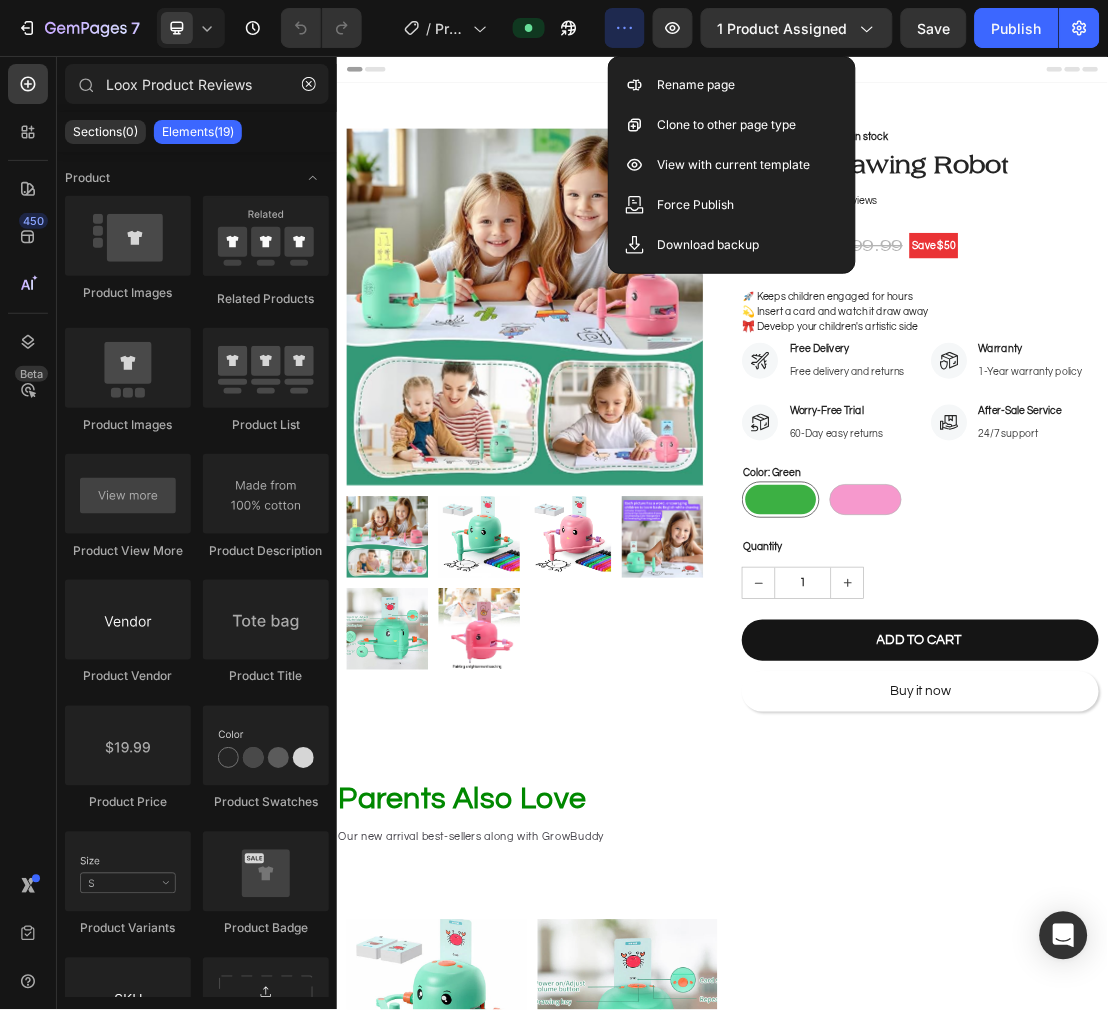 click 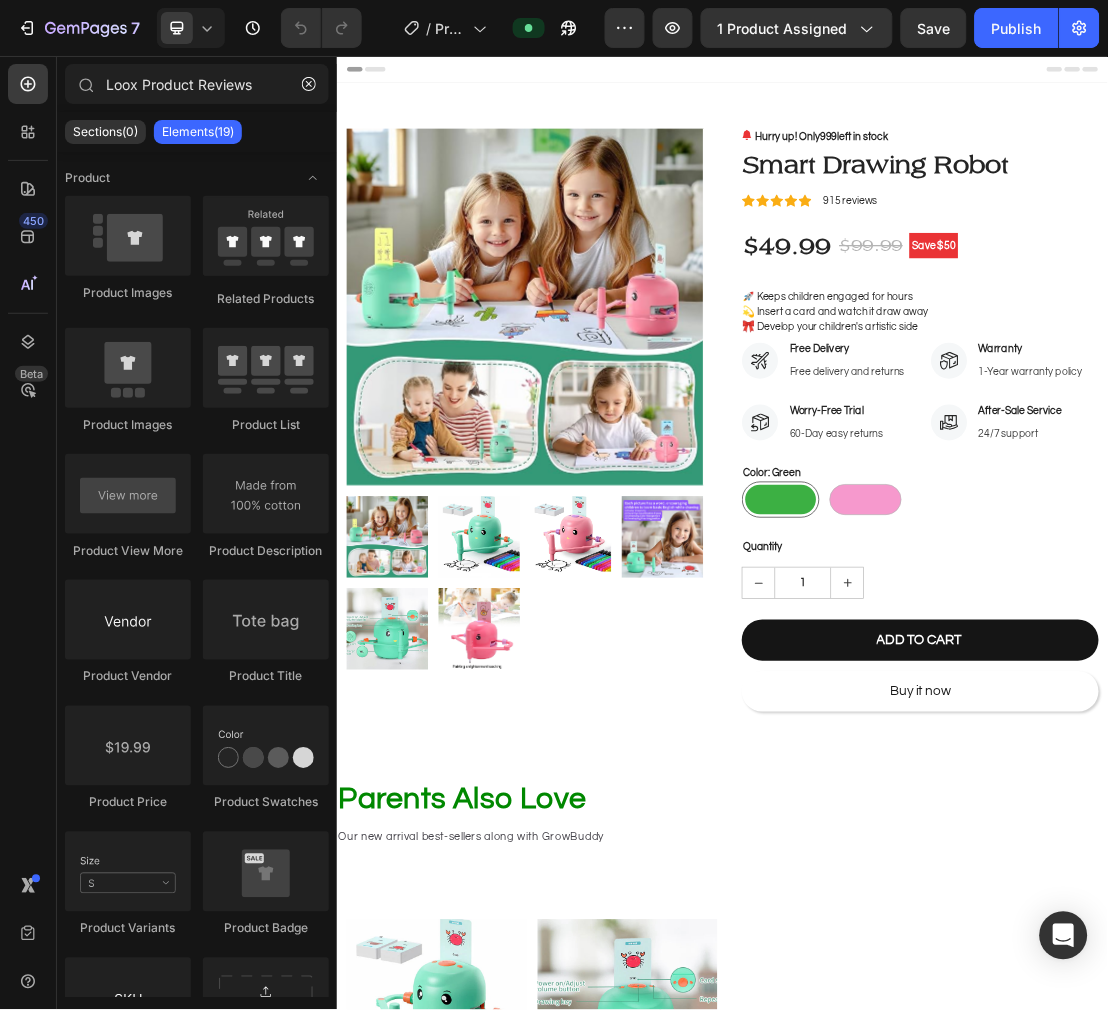 click on "Publish" 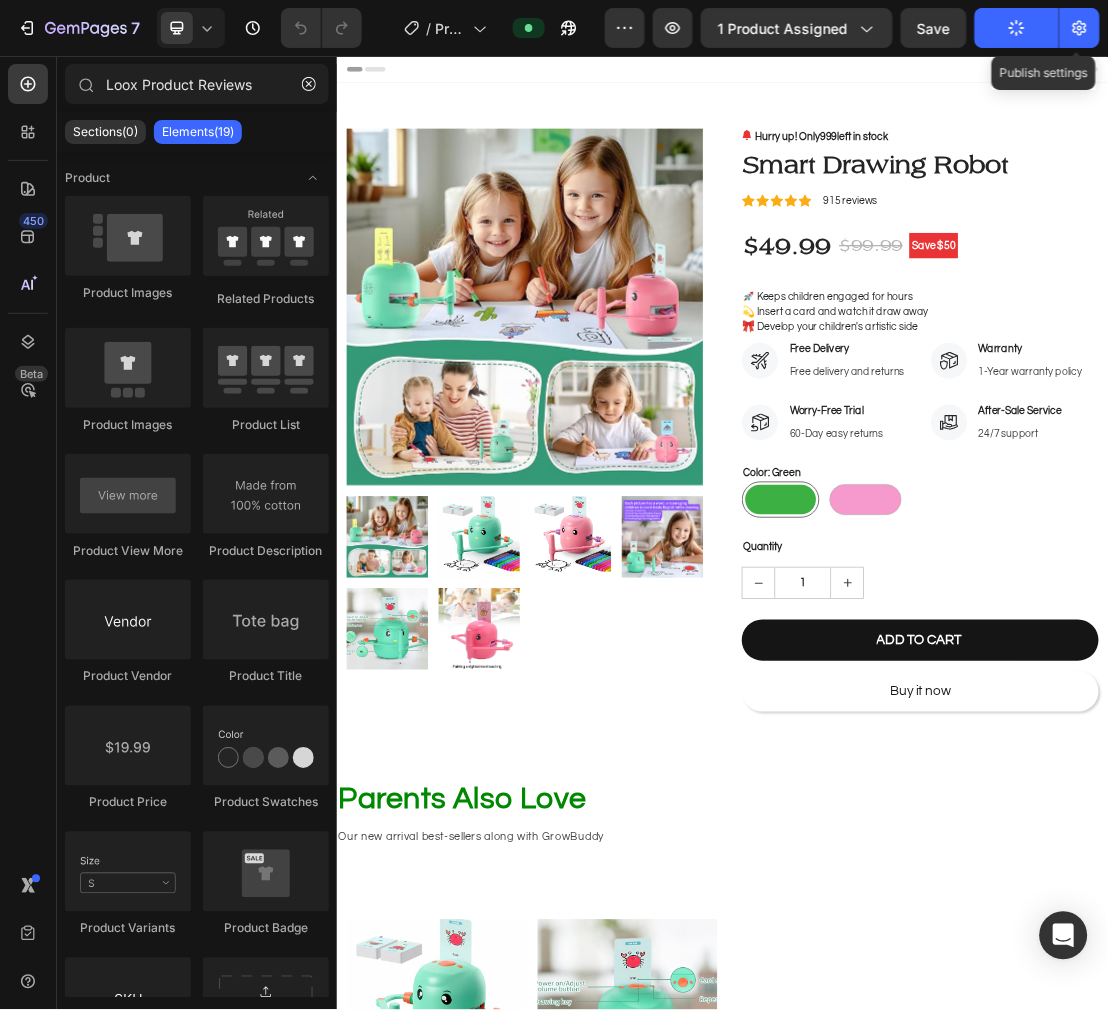 click 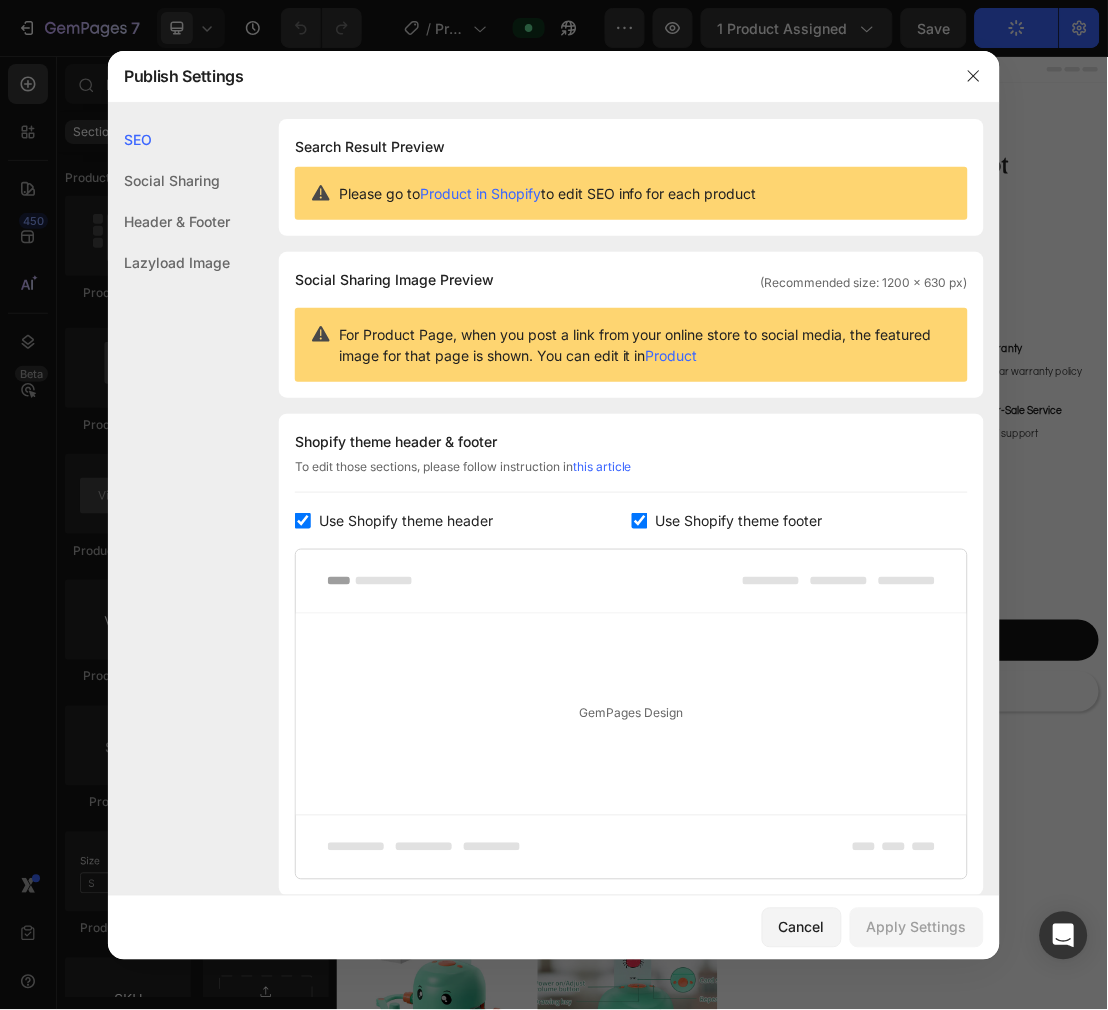 click on "Social Sharing" 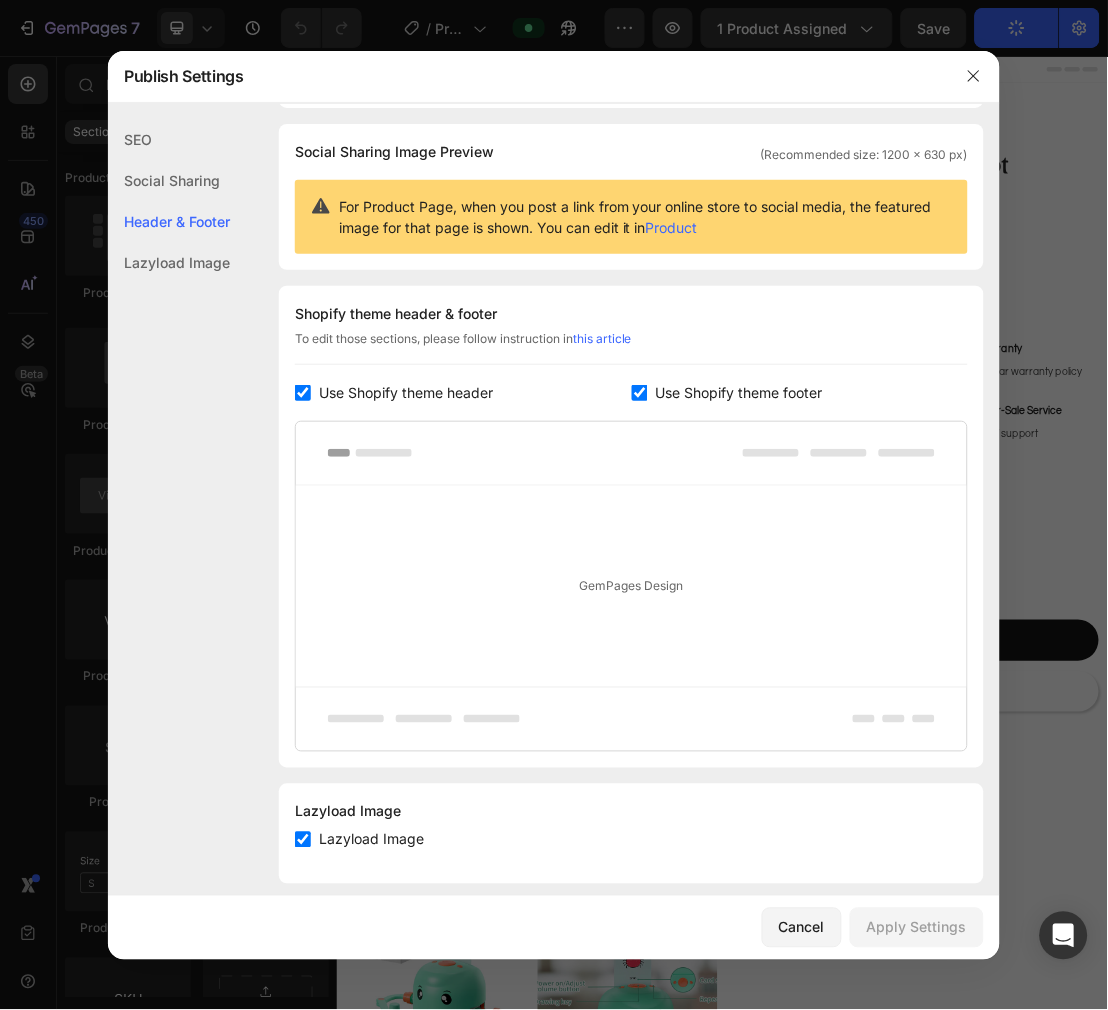 click on "Header & Footer" 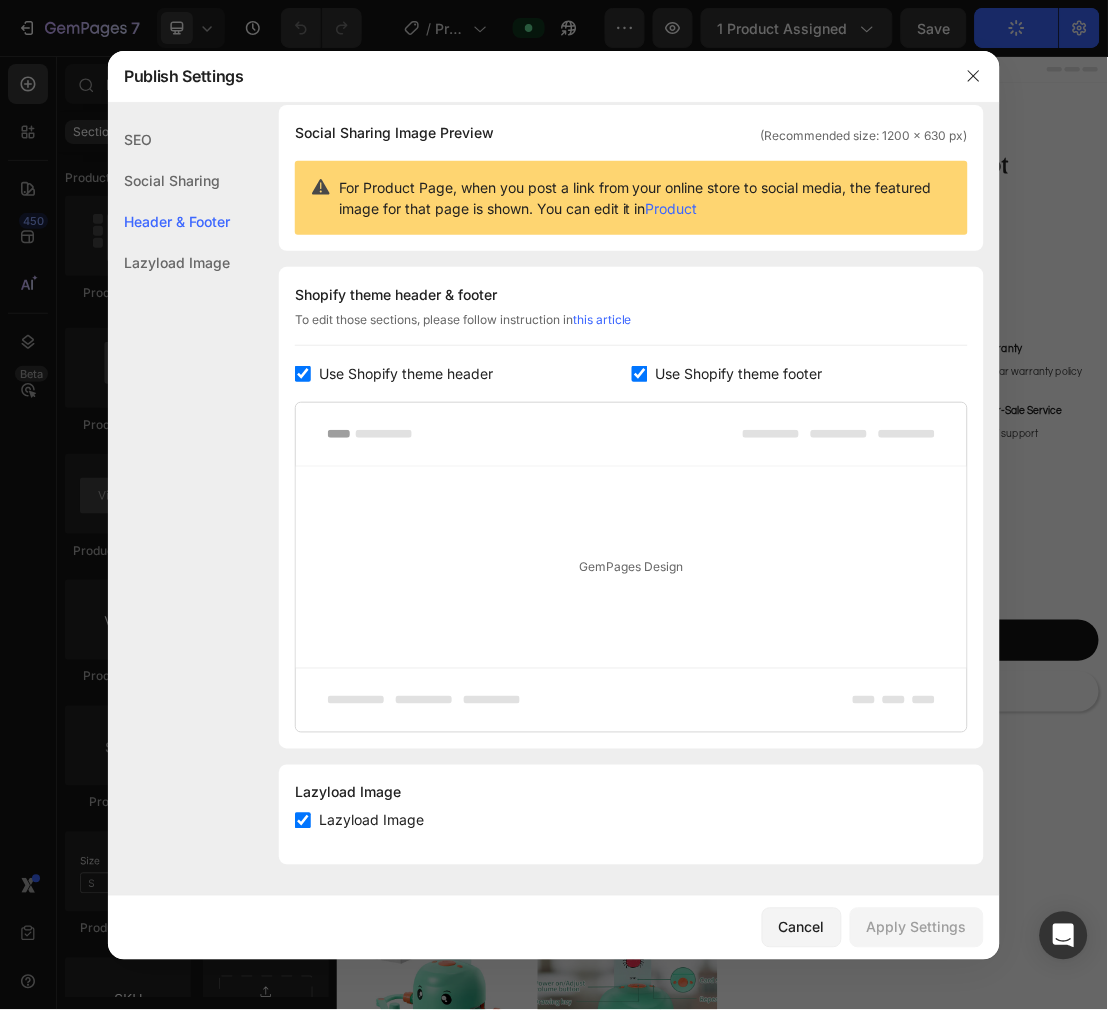 click on "Lazyload Image" 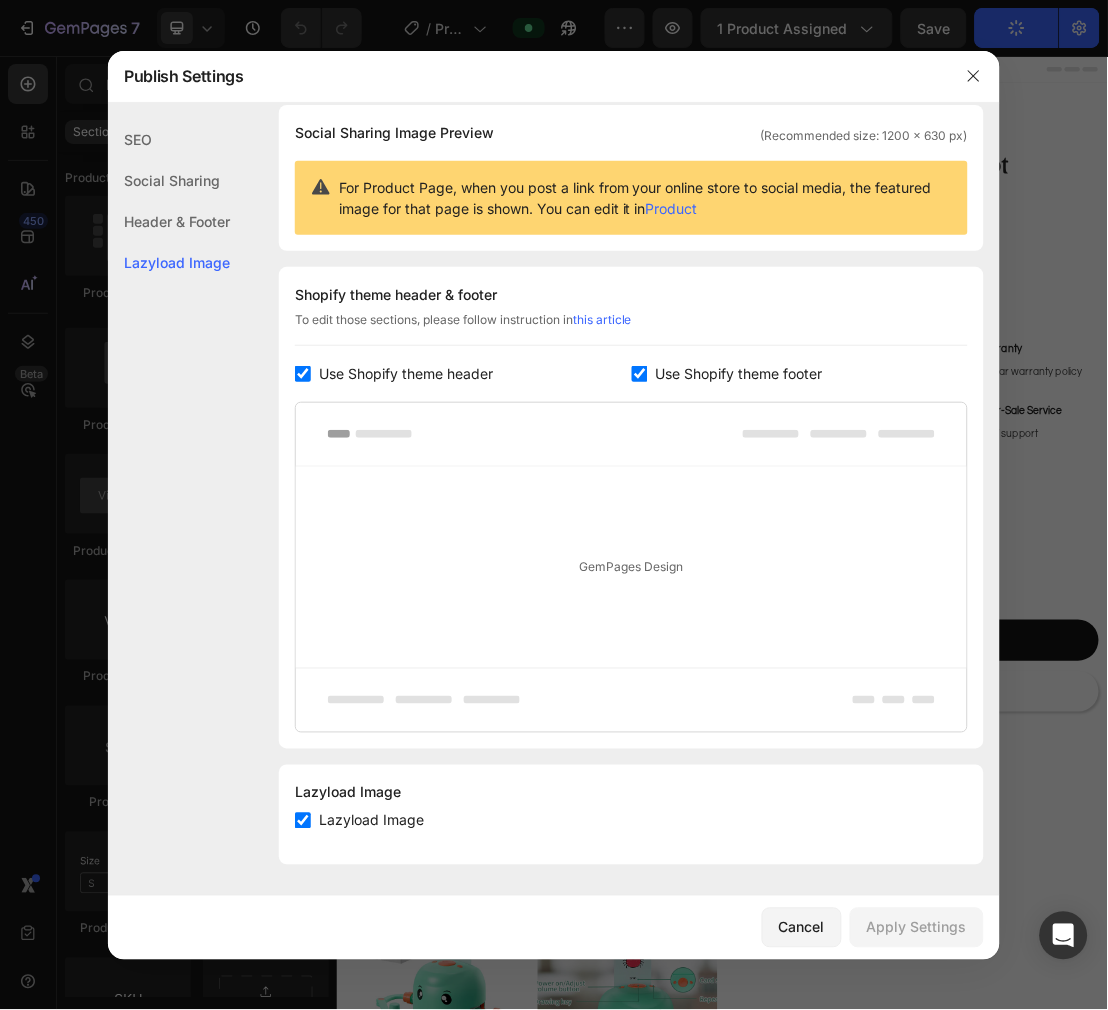 click on "Header & Footer" 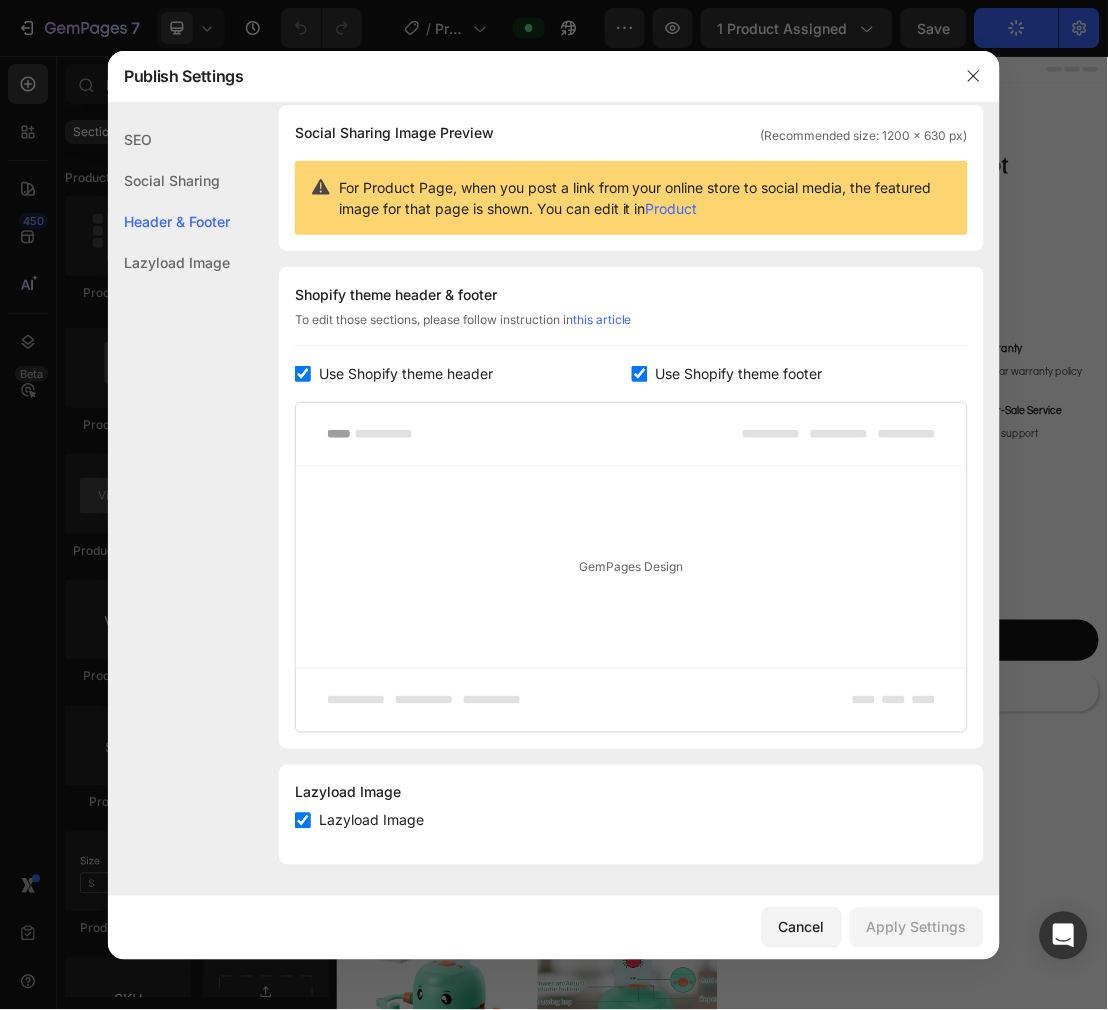 click on "Social Sharing" 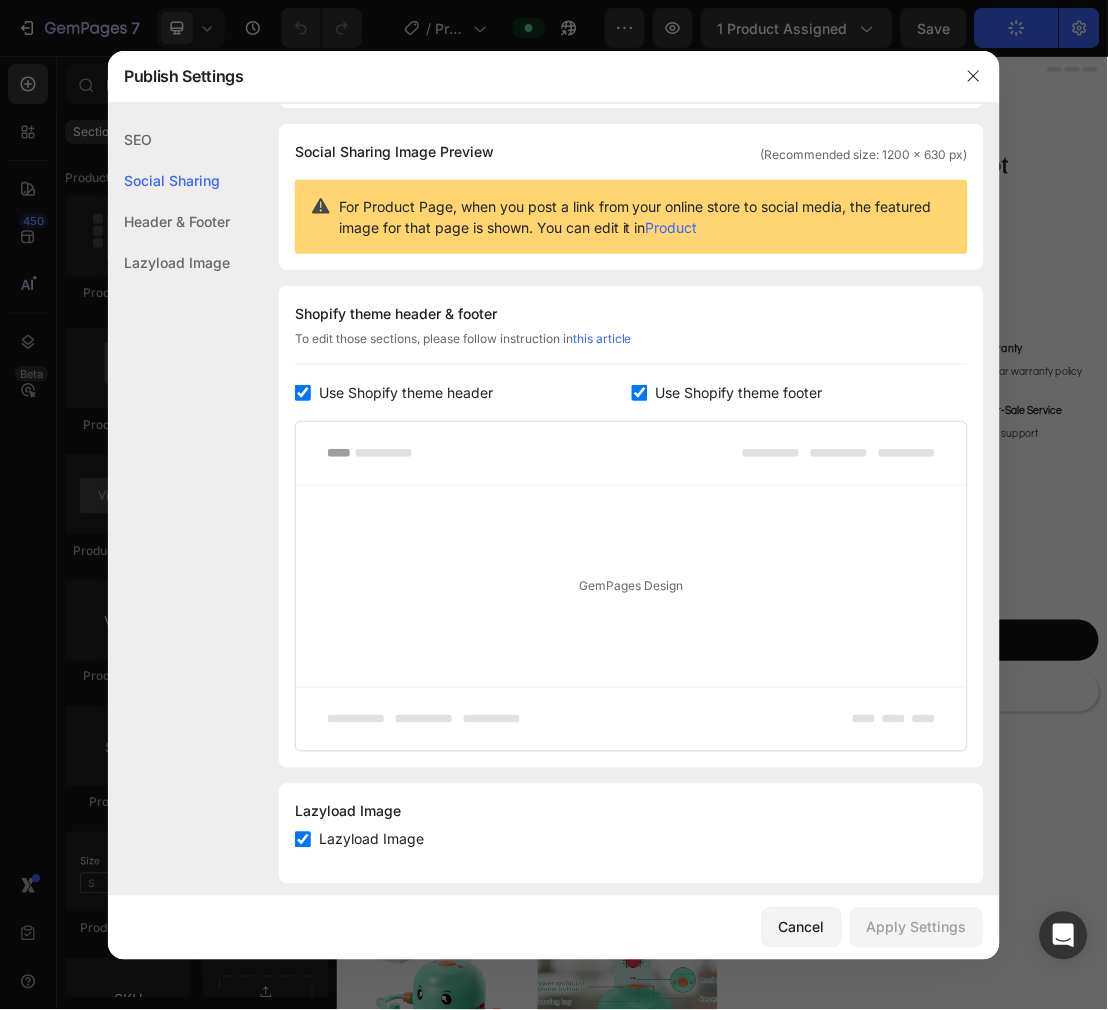 click on "Header & Footer" 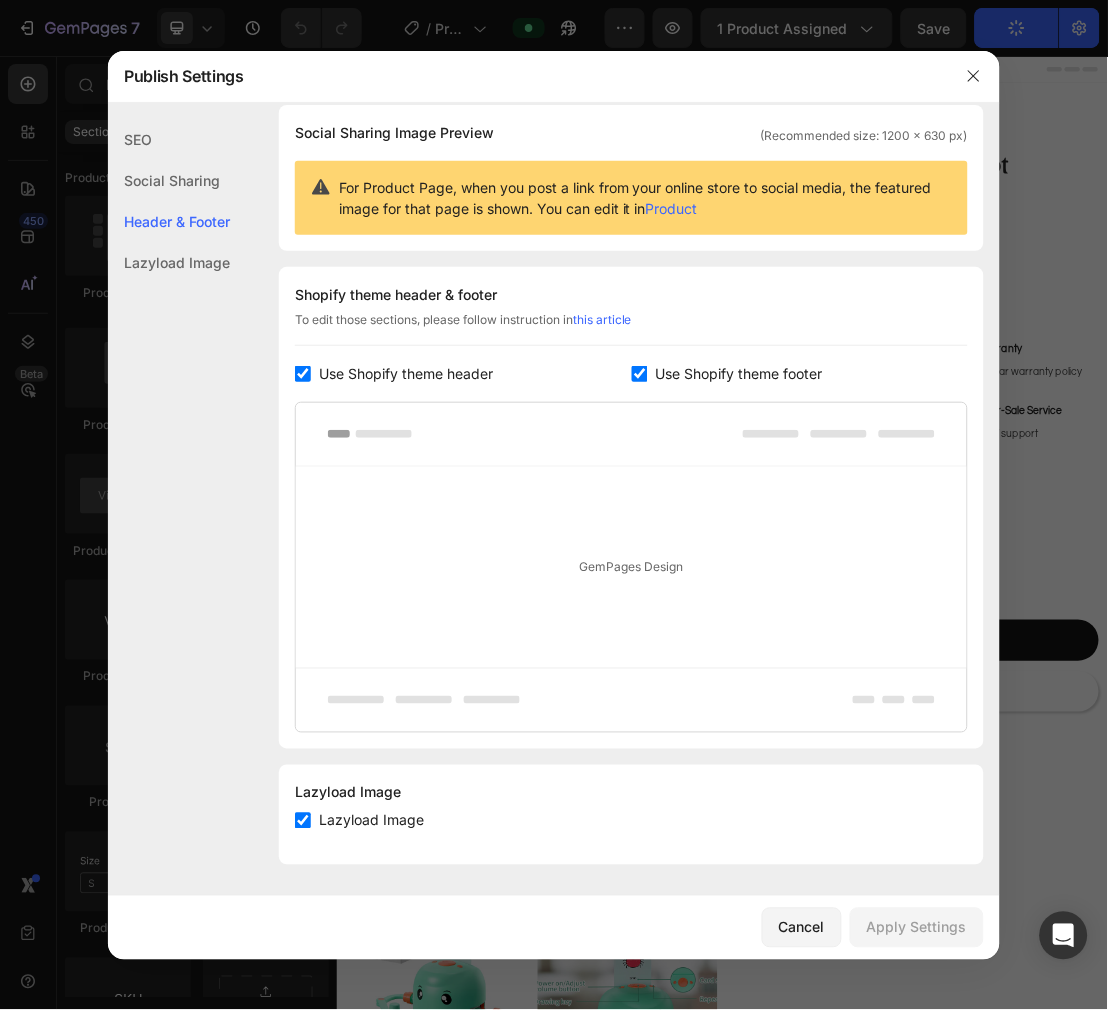 click on "Social Sharing" 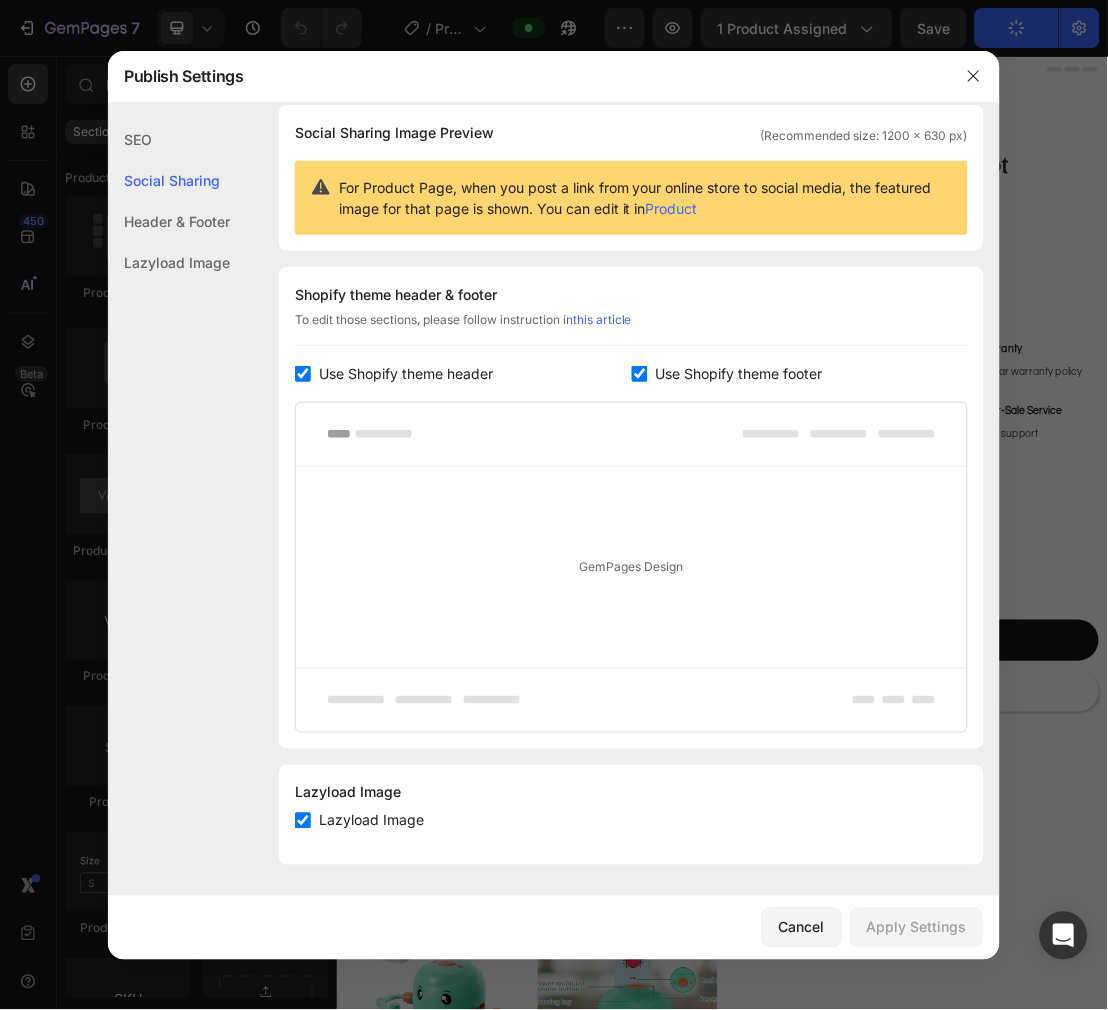 scroll, scrollTop: 128, scrollLeft: 0, axis: vertical 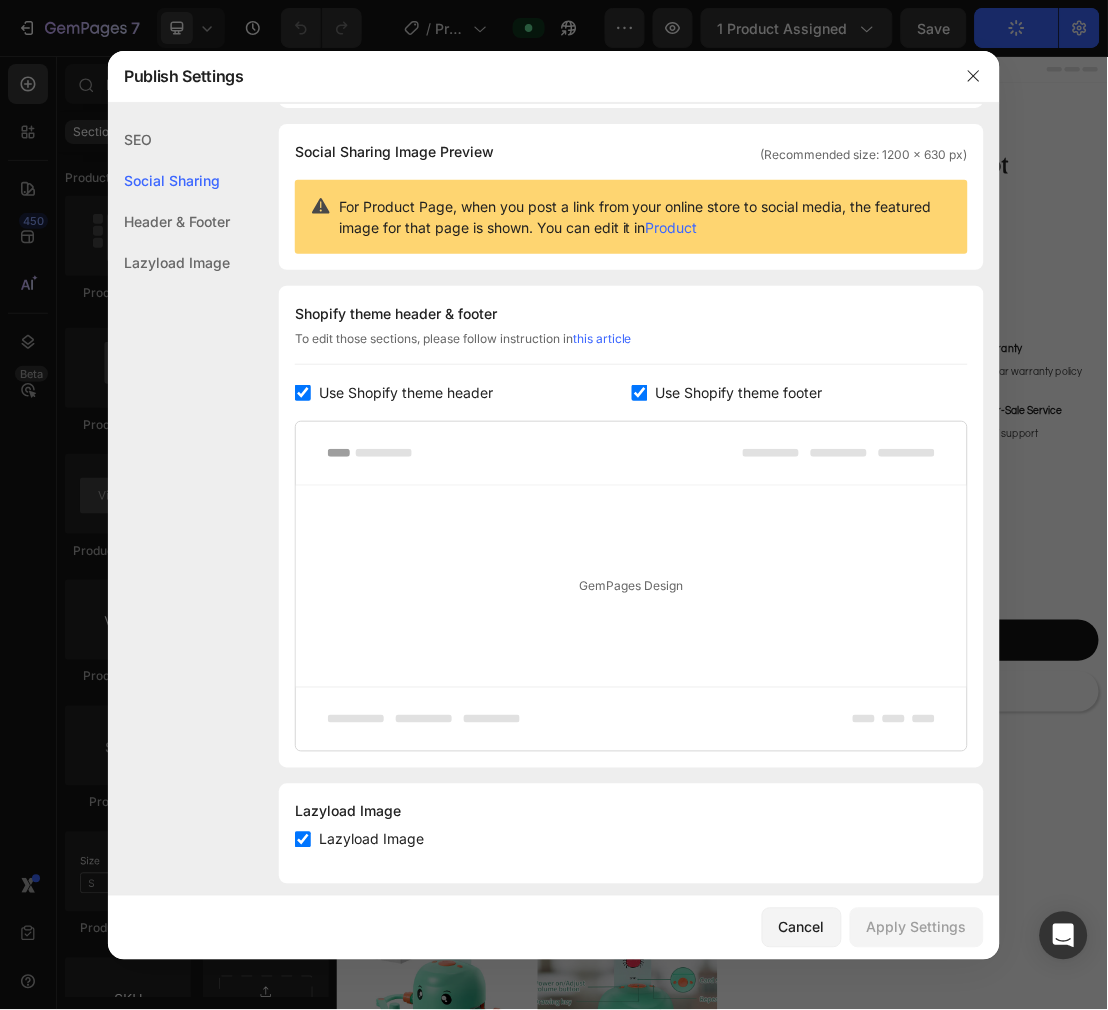 click on "SEO" 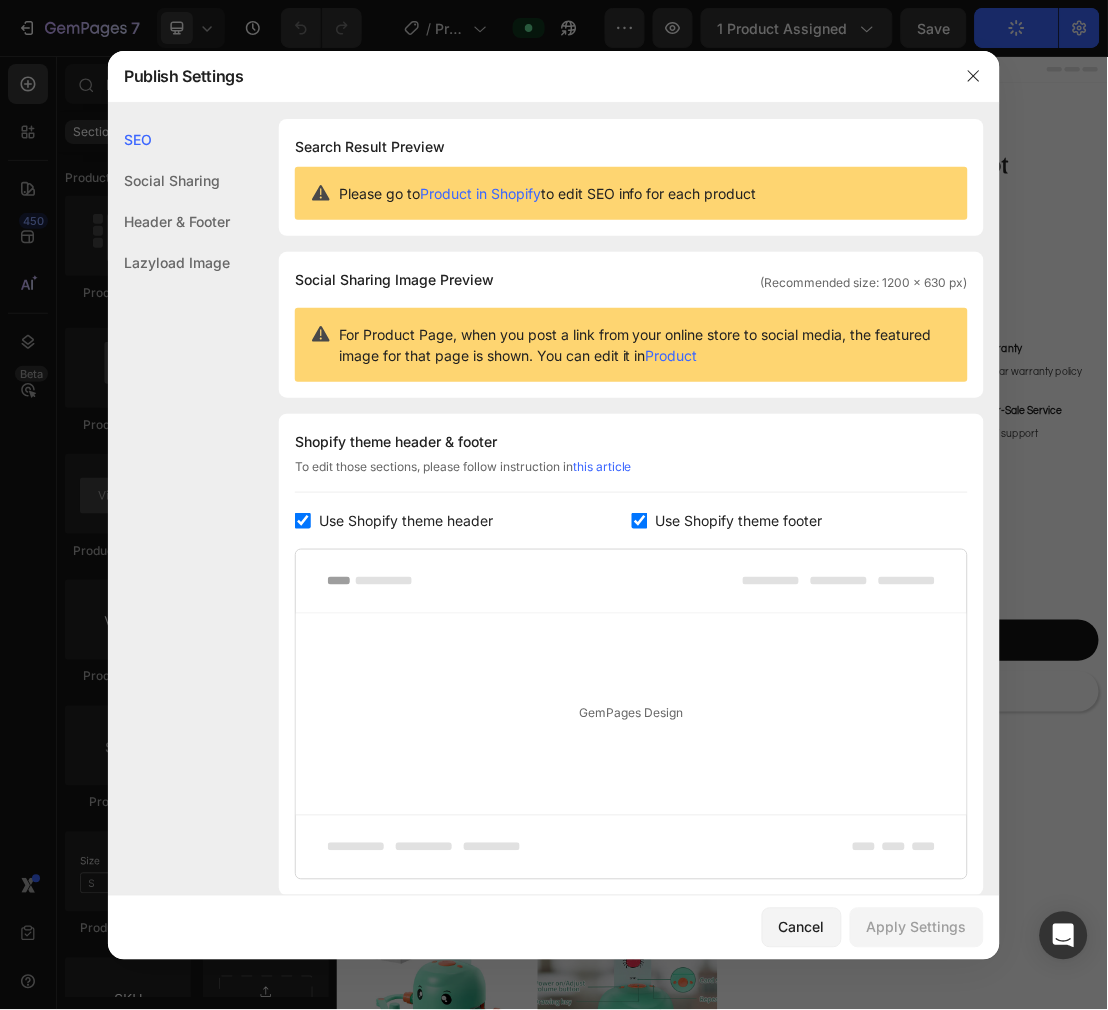click 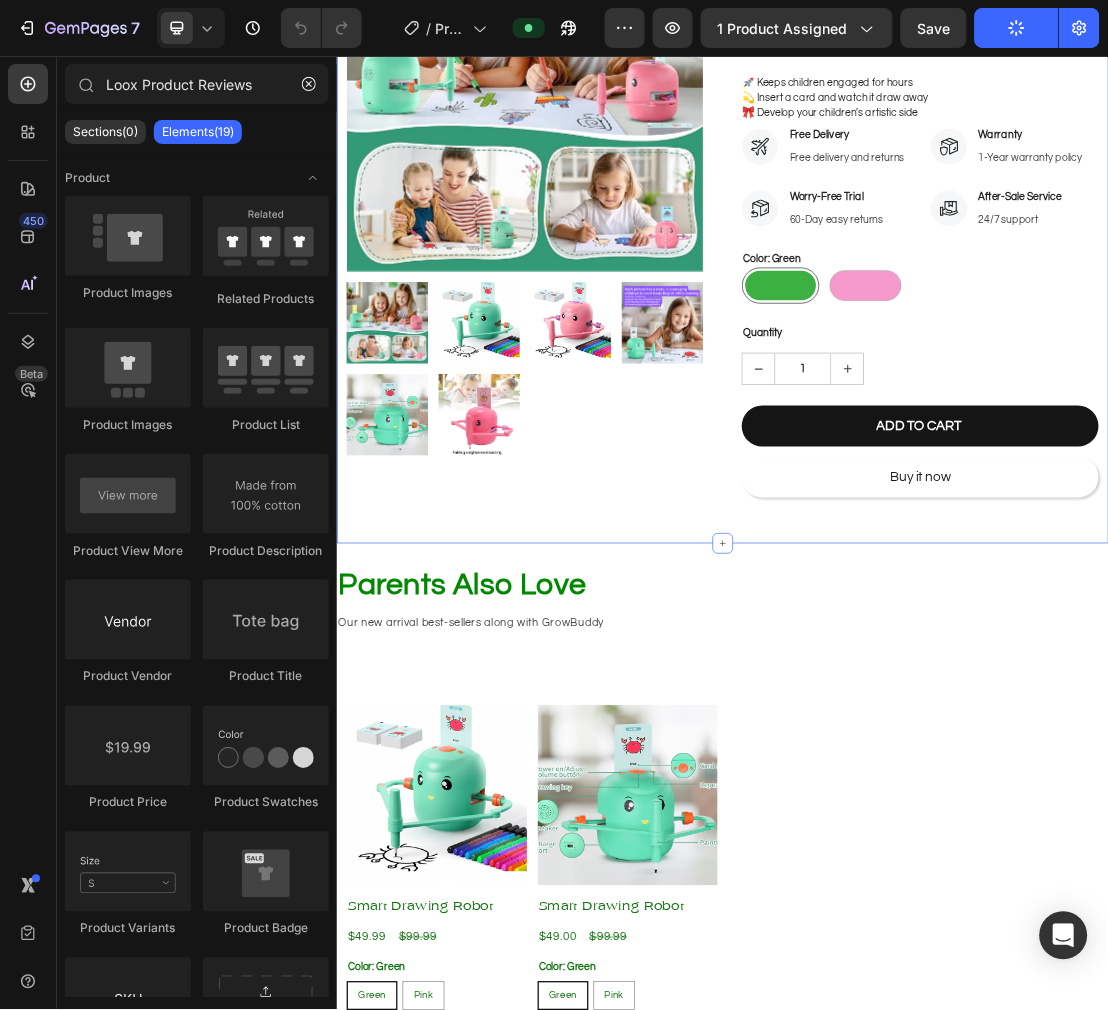 scroll, scrollTop: 444, scrollLeft: 0, axis: vertical 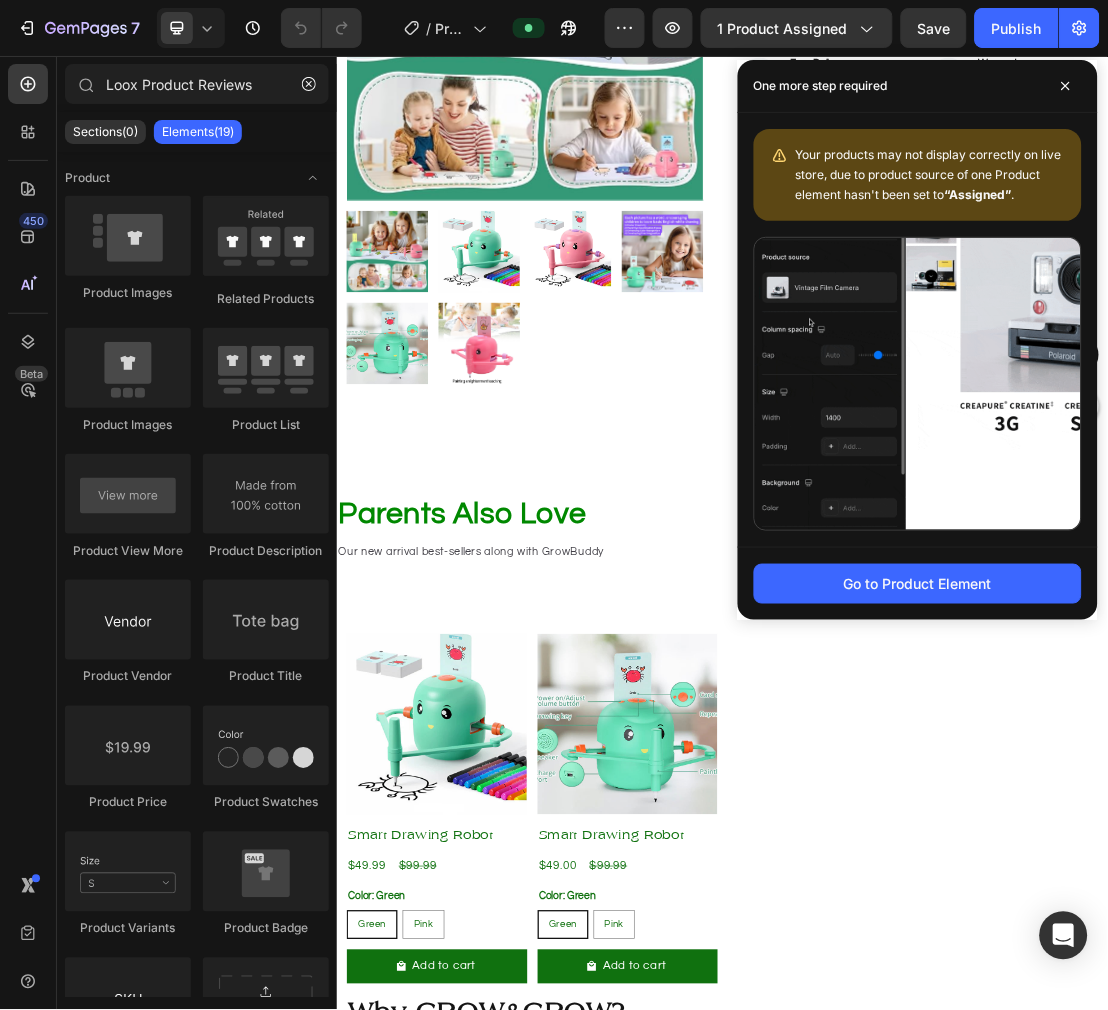 click at bounding box center (1066, 86) 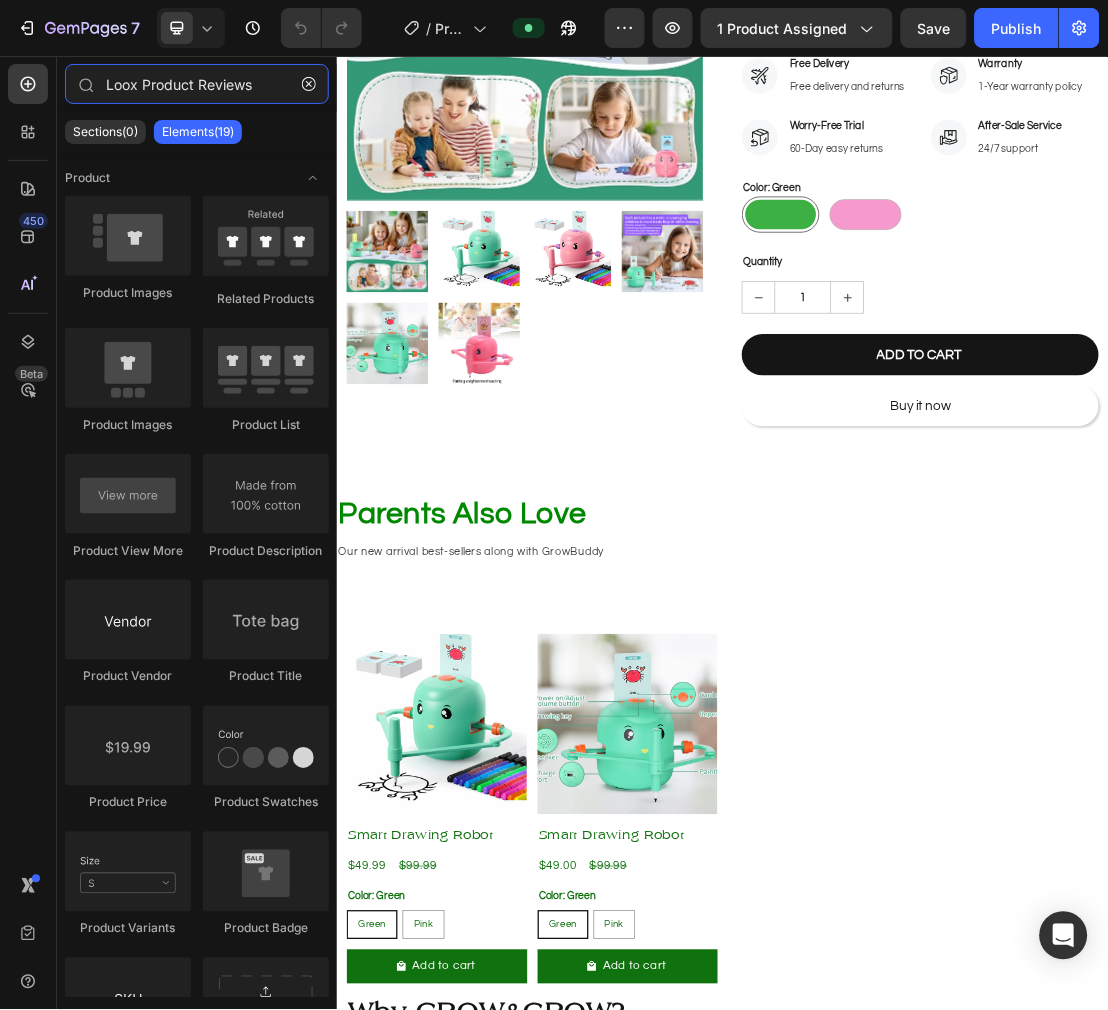 click on "Loox Product Reviews" at bounding box center (197, 84) 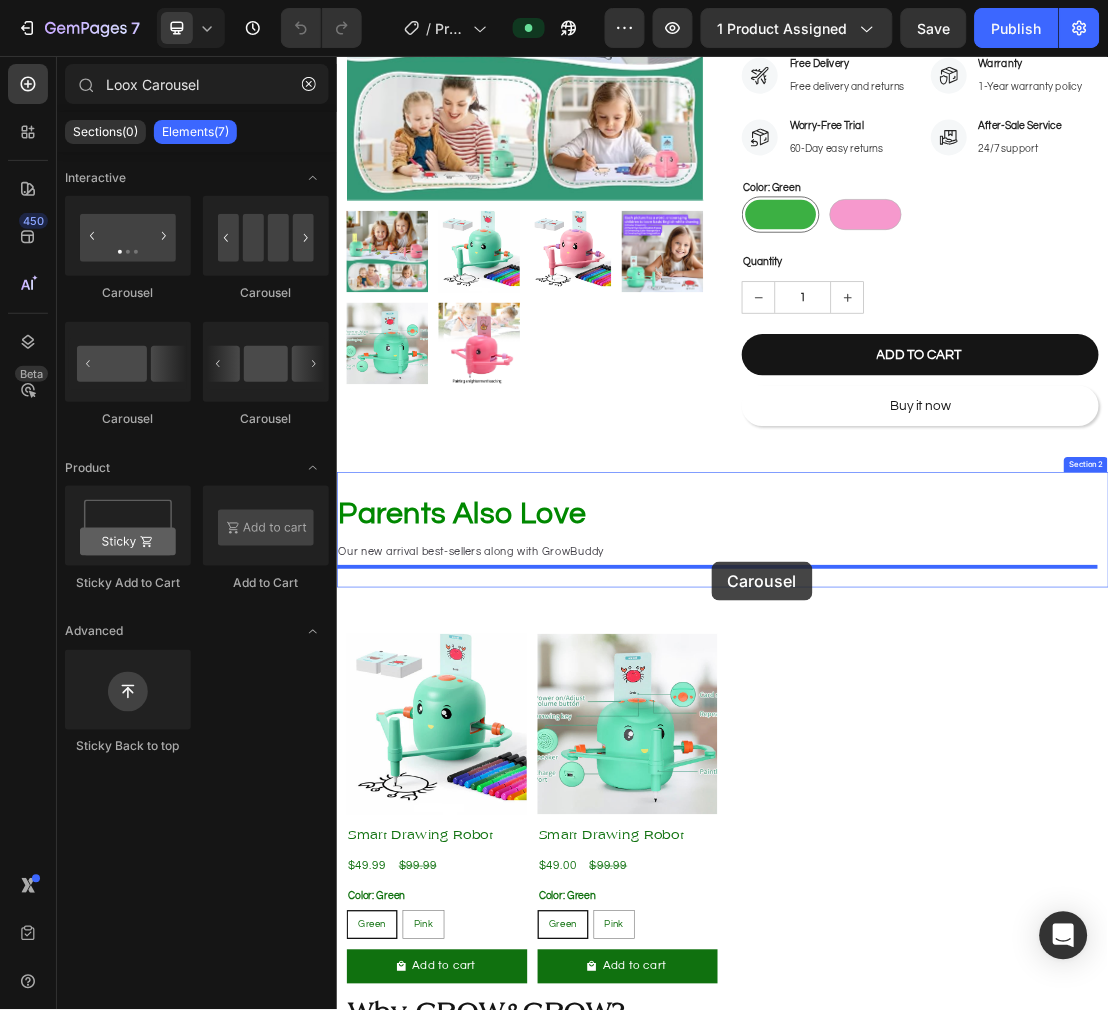 drag, startPoint x: 599, startPoint y: 435, endPoint x: 919, endPoint y: 841, distance: 516.9487 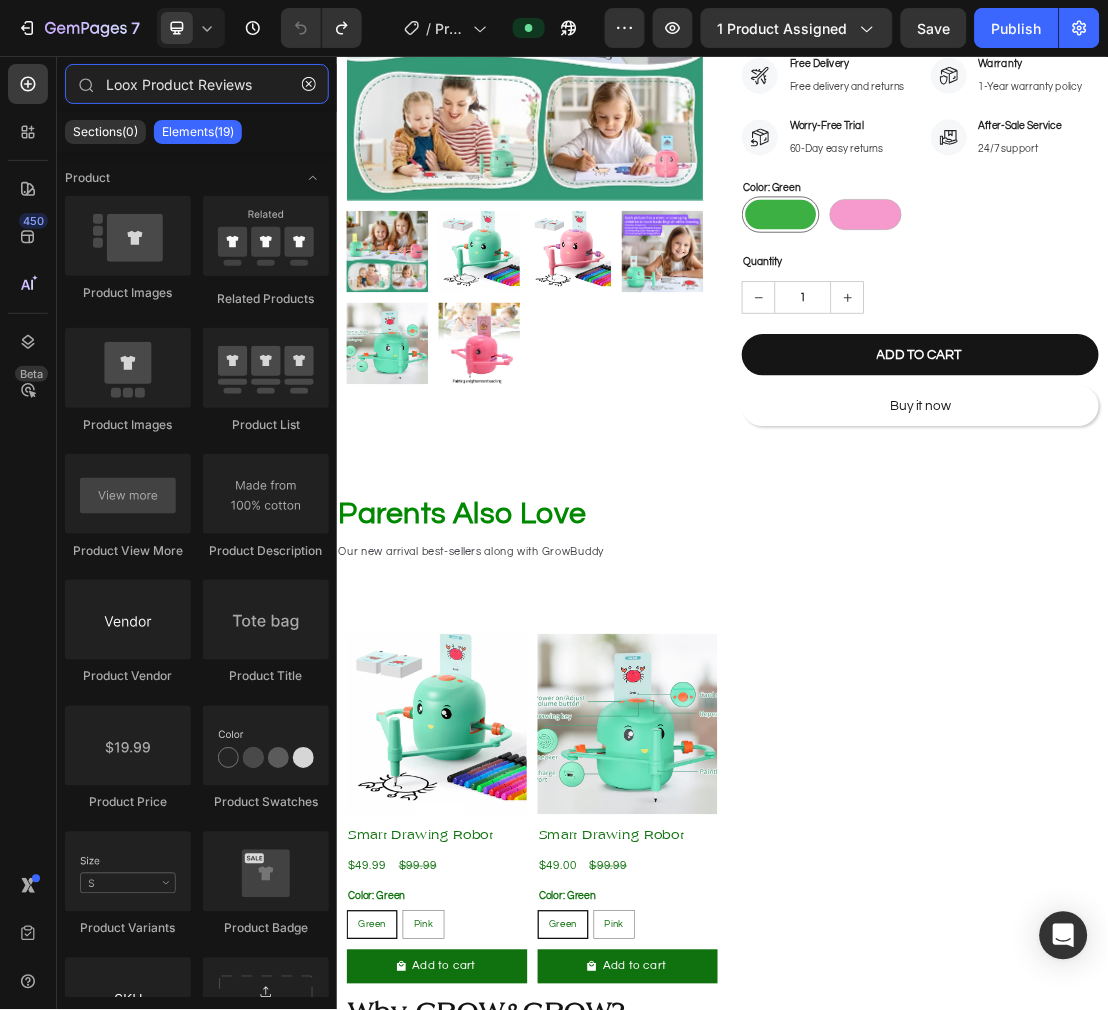 click on "Loox Product Reviews" at bounding box center (197, 84) 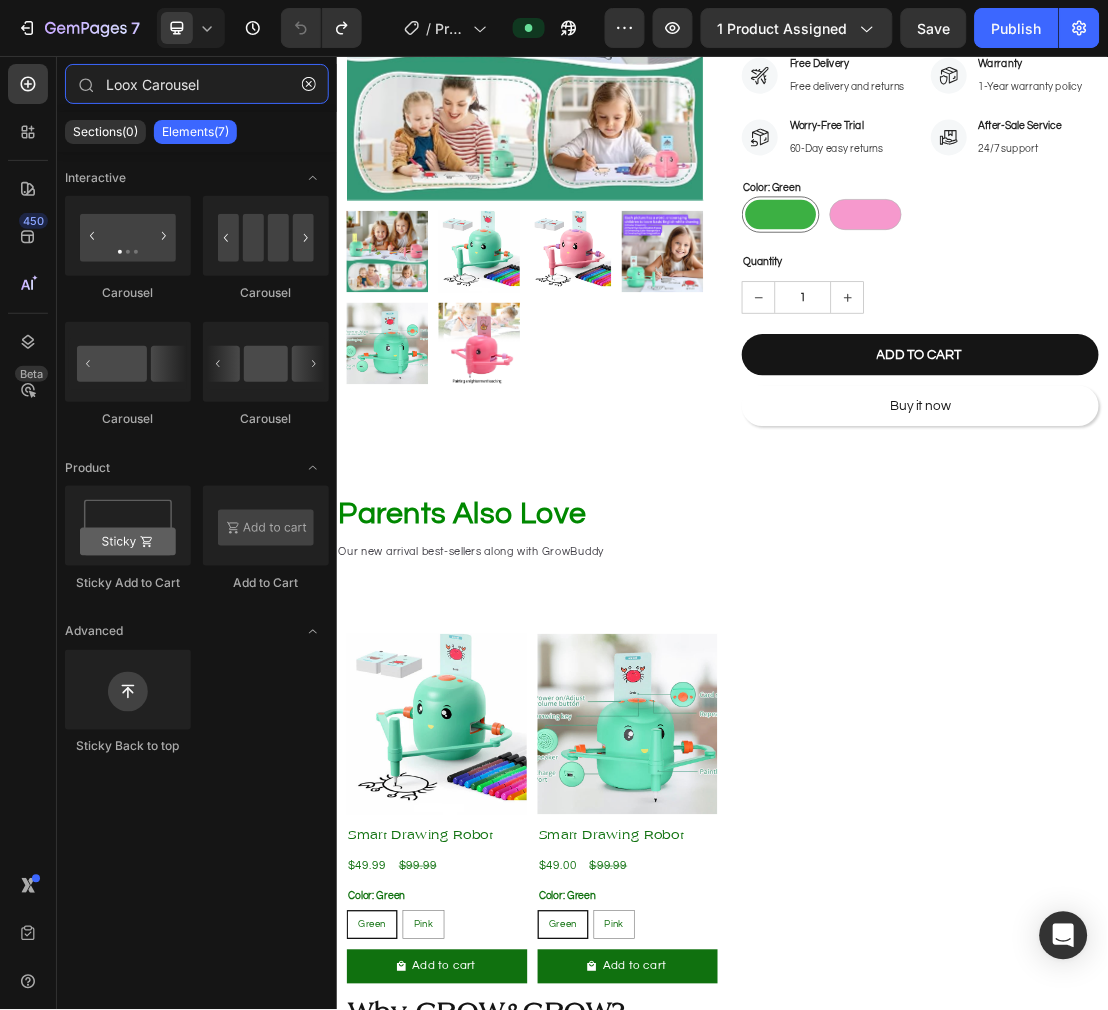 click on "Loox Carousel" at bounding box center (197, 84) 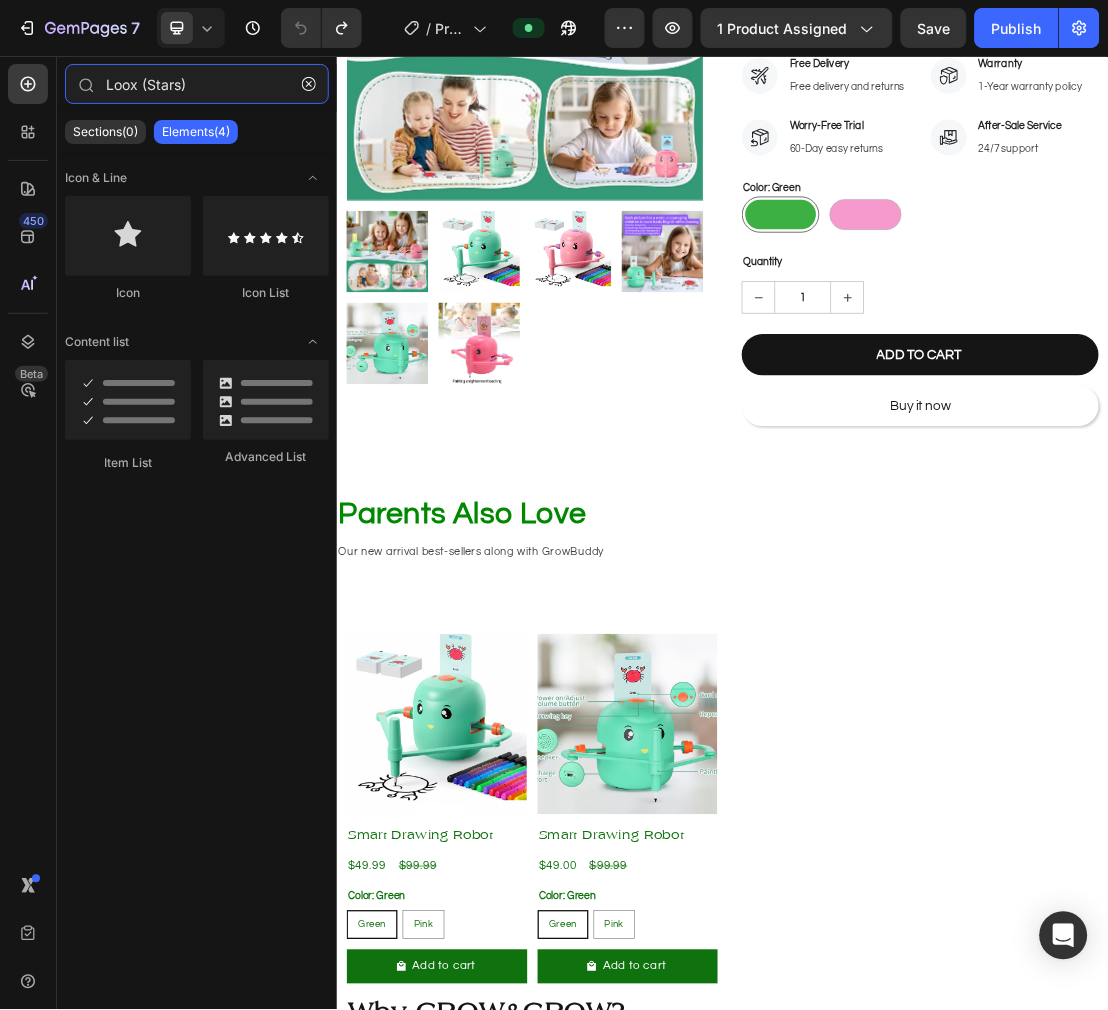 type on "Loox Carousel" 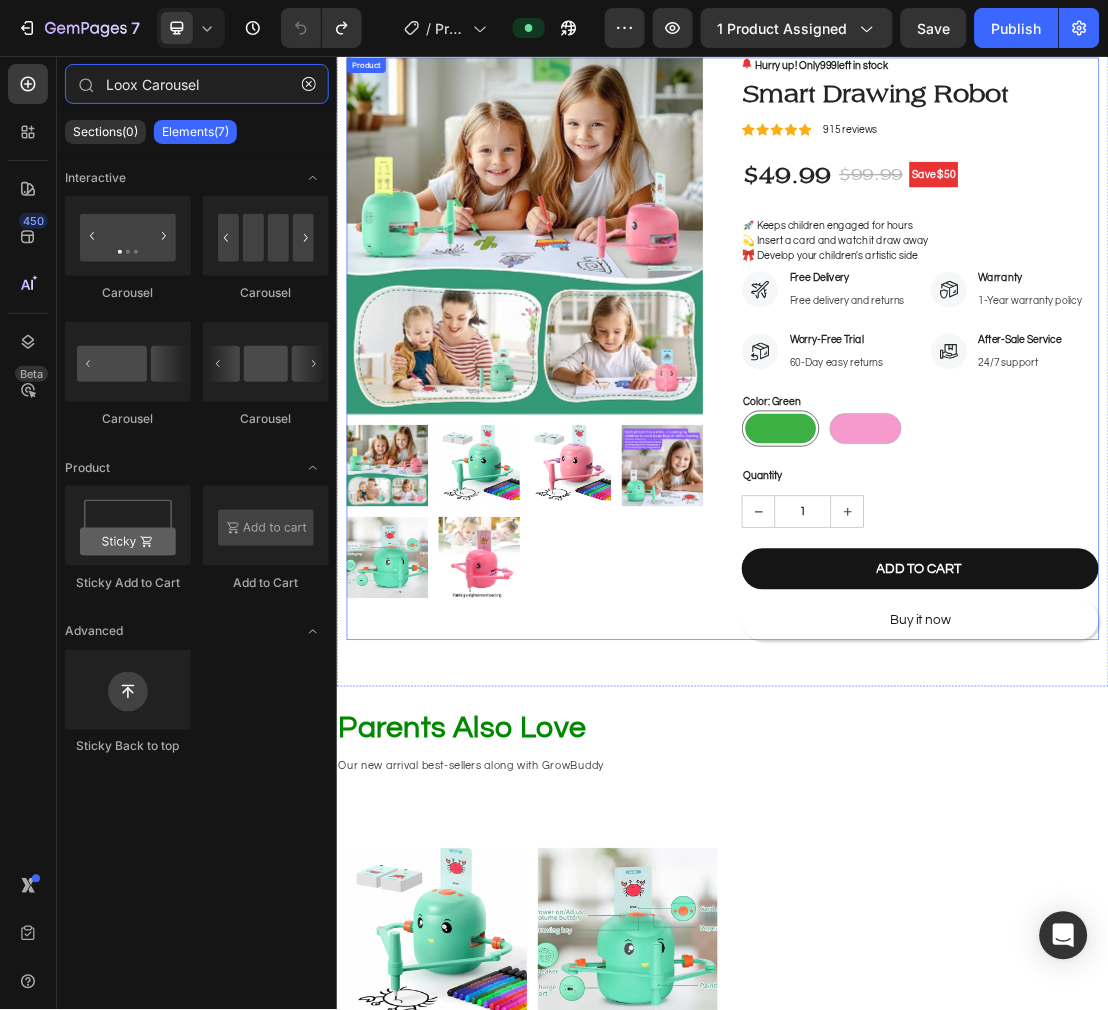 scroll, scrollTop: 0, scrollLeft: 0, axis: both 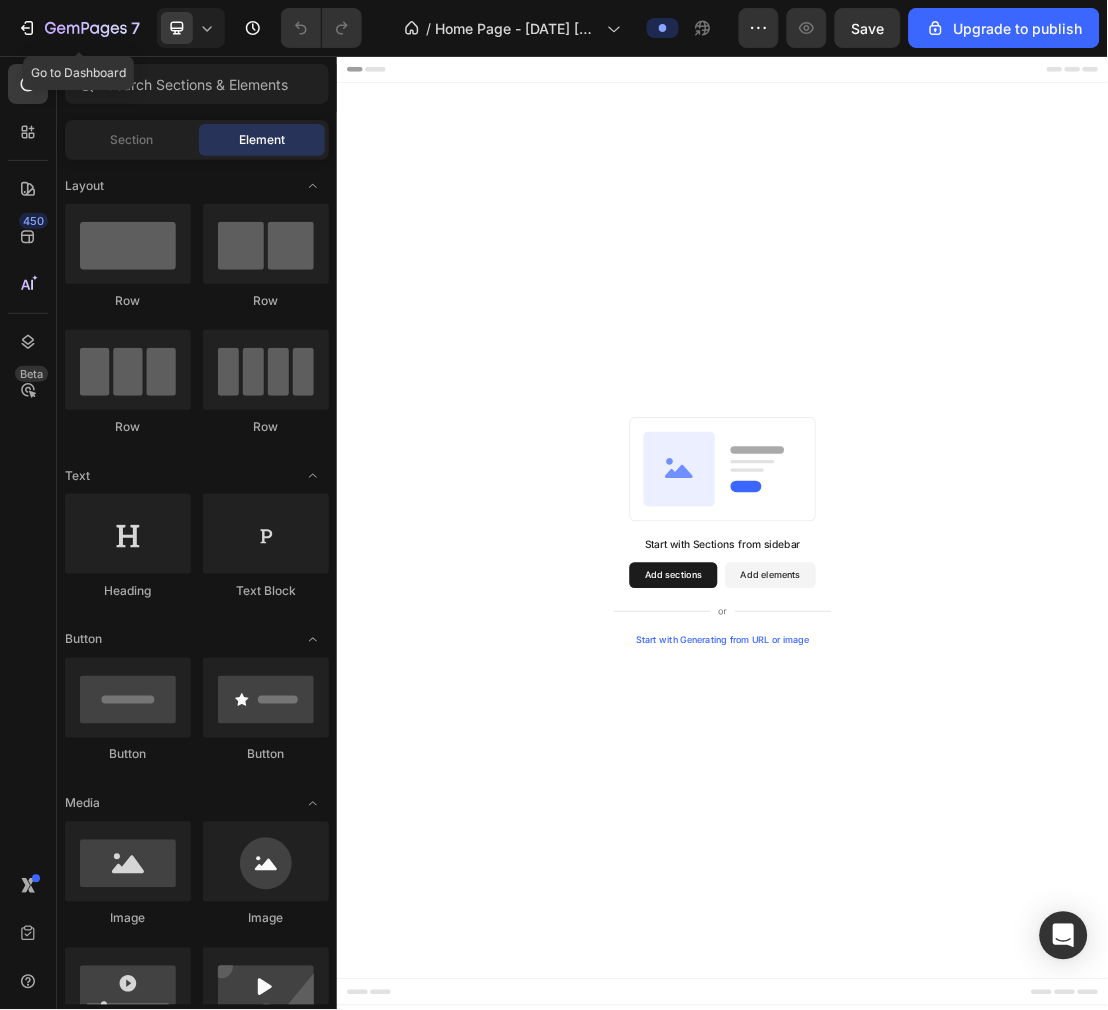 click 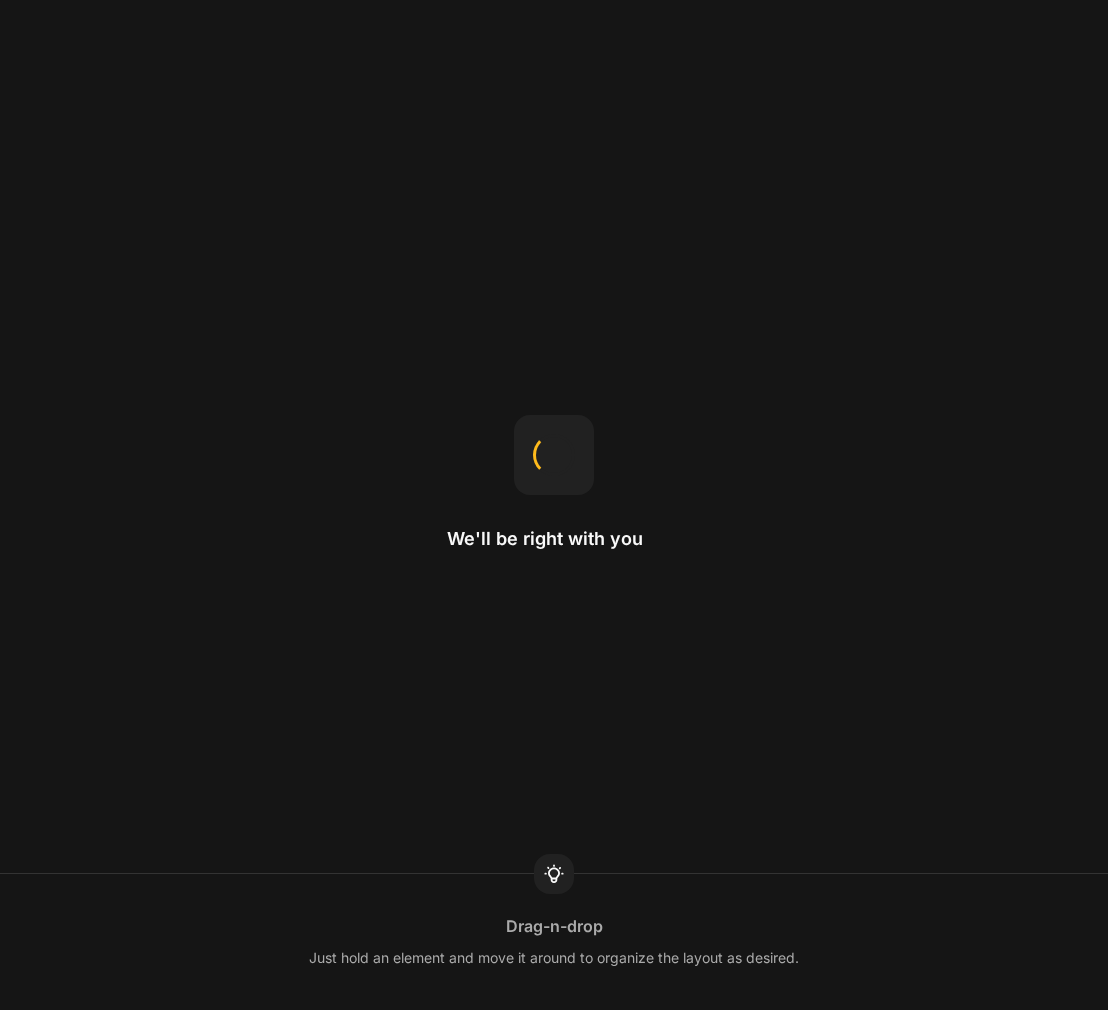 scroll, scrollTop: 0, scrollLeft: 0, axis: both 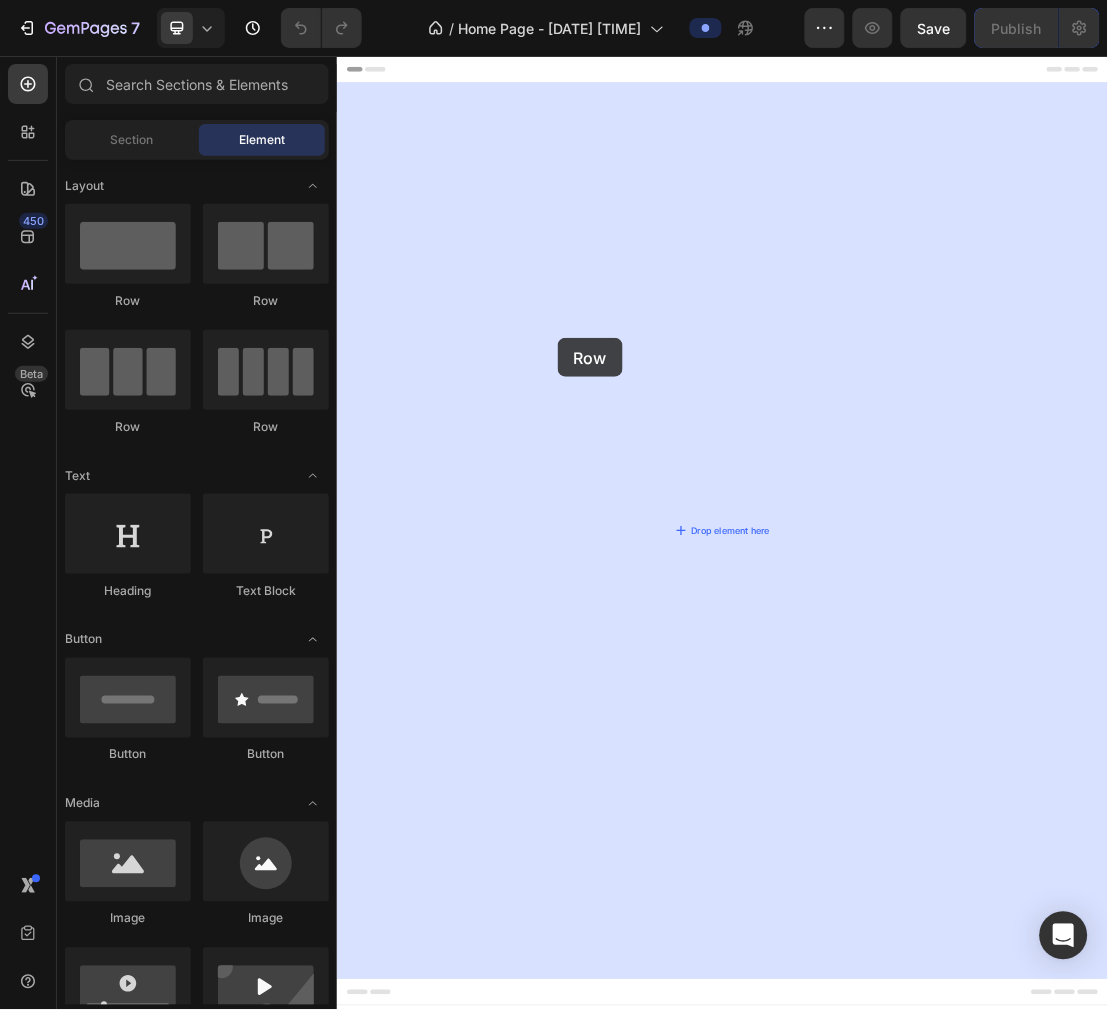 drag, startPoint x: 656, startPoint y: 358, endPoint x: 658, endPoint y: 491, distance: 133.01503 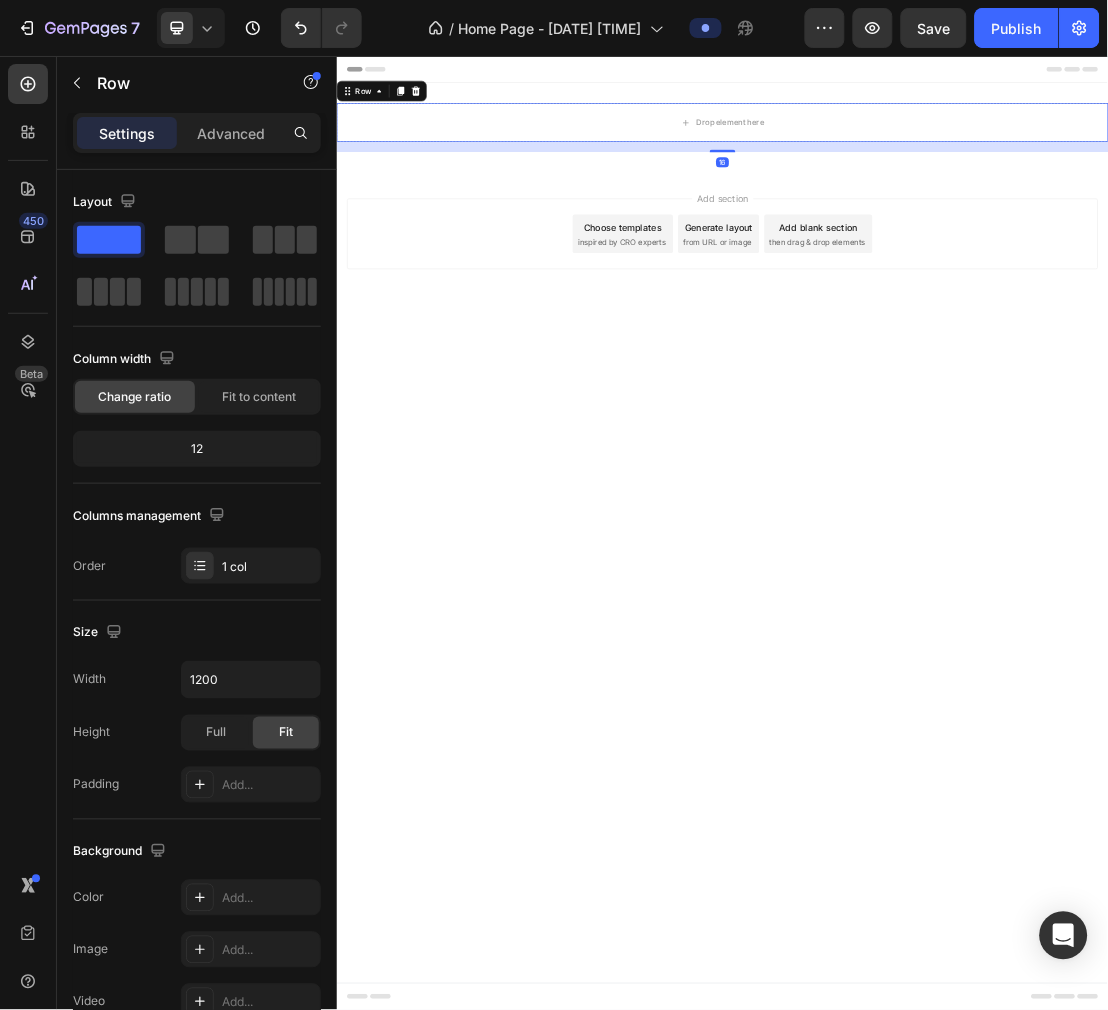 click on "Publish" at bounding box center (1017, 28) 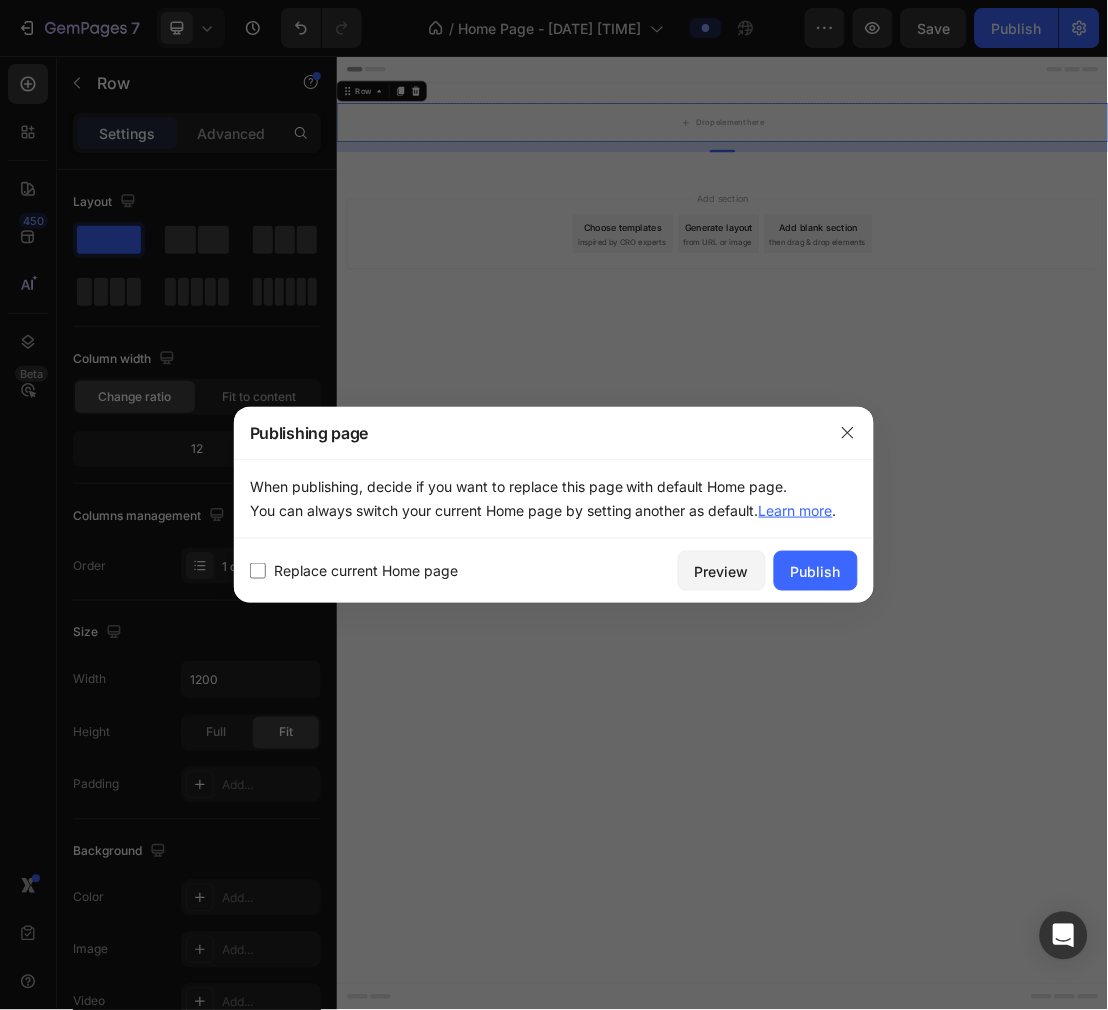 type 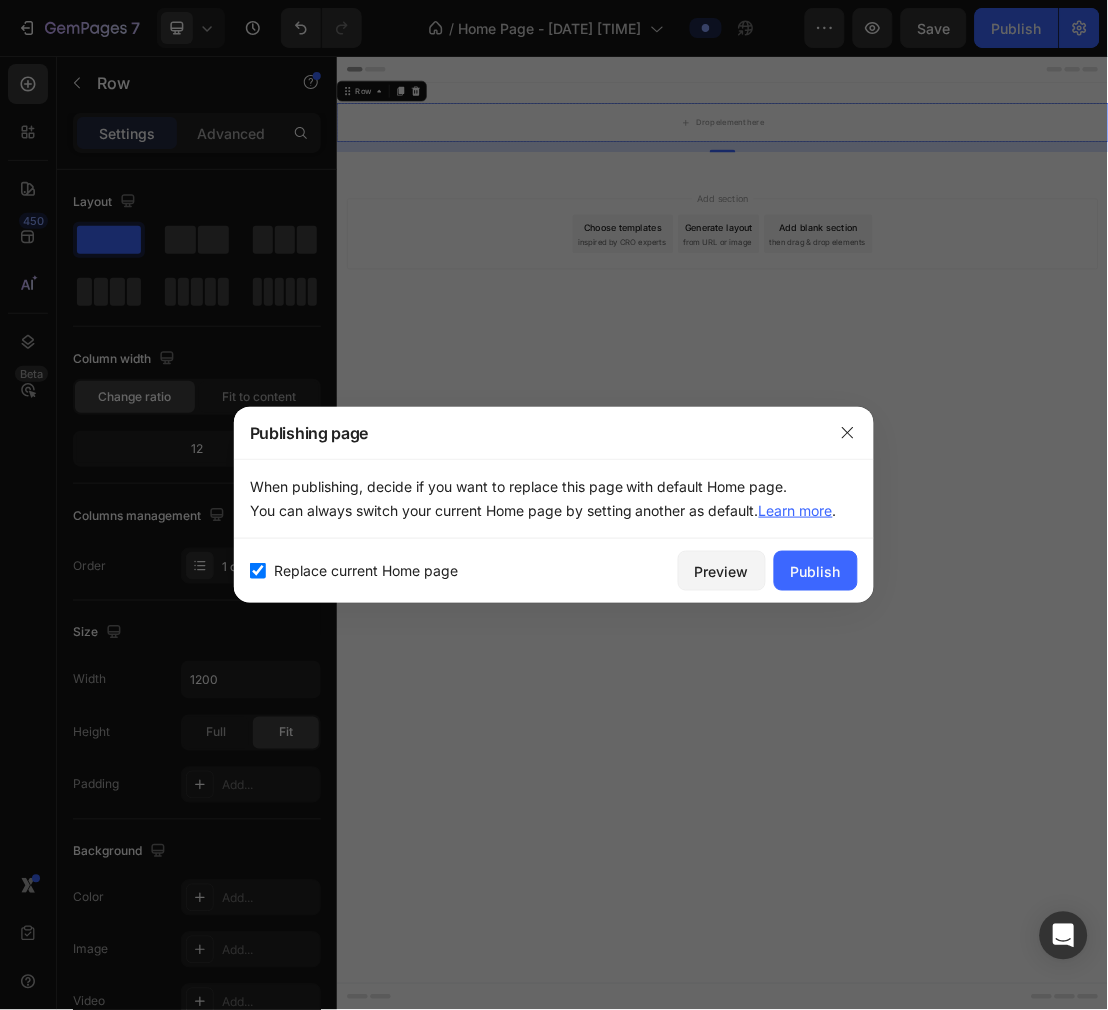 checkbox on "true" 